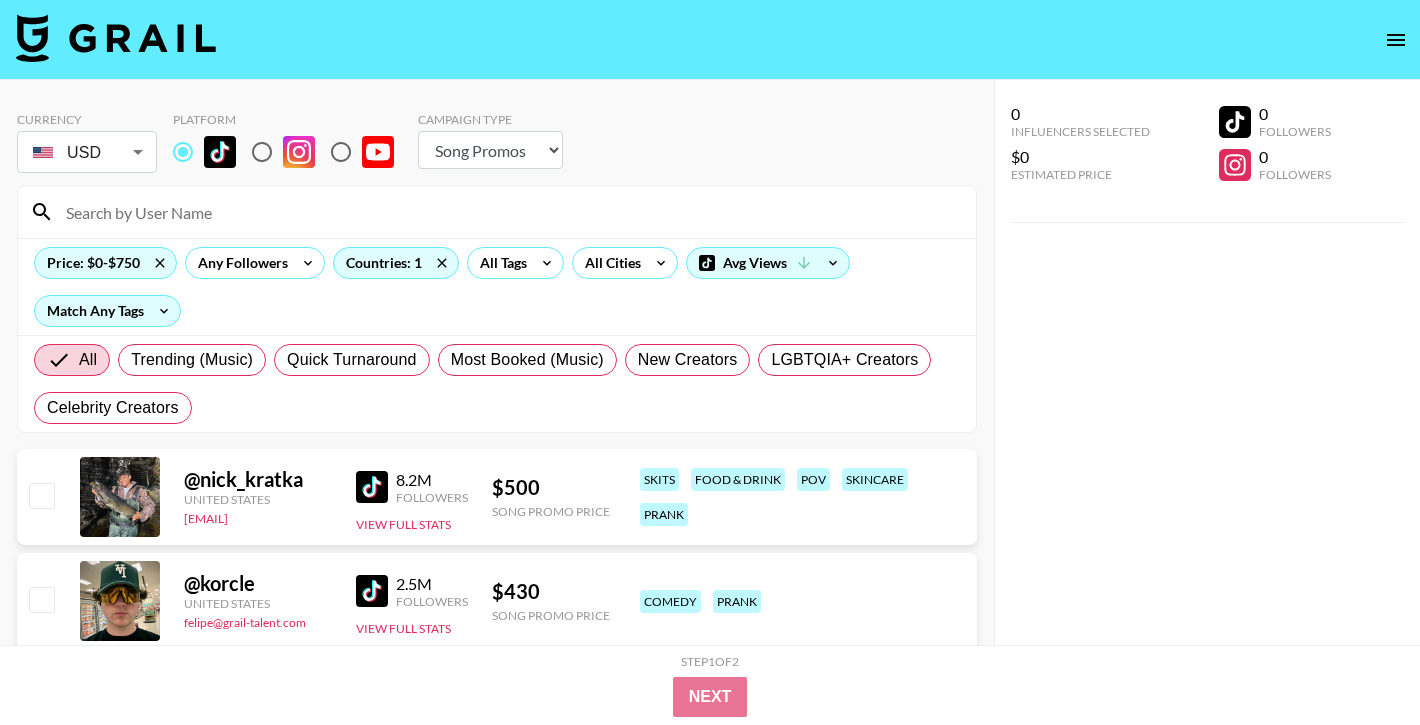 select on "Song" 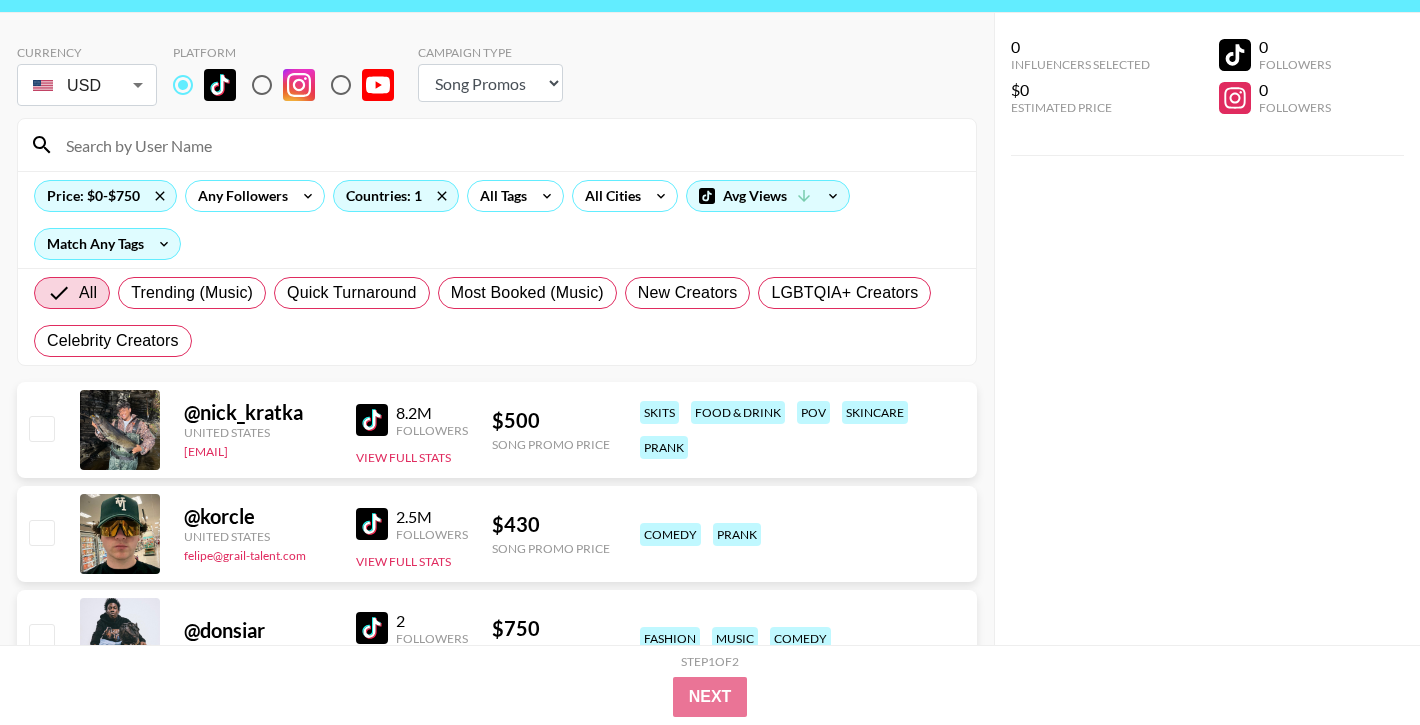 scroll, scrollTop: 0, scrollLeft: 0, axis: both 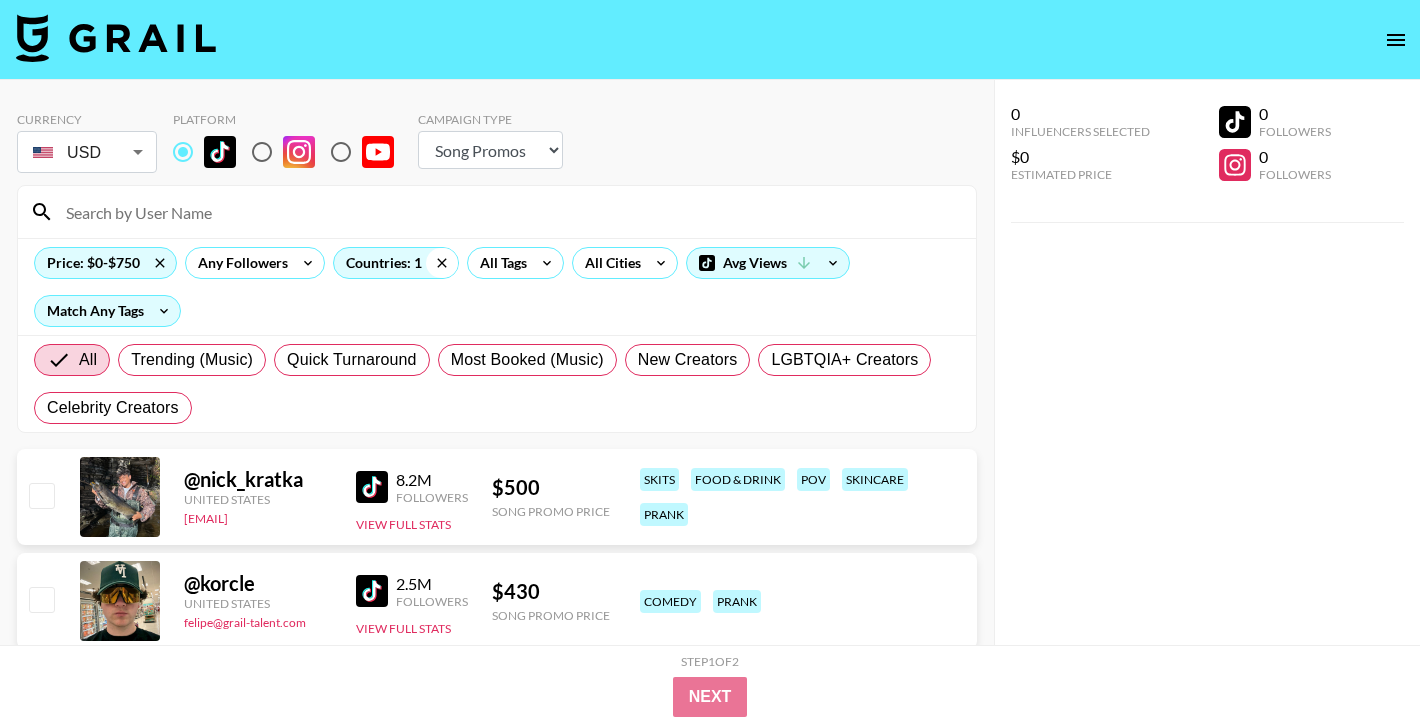 click 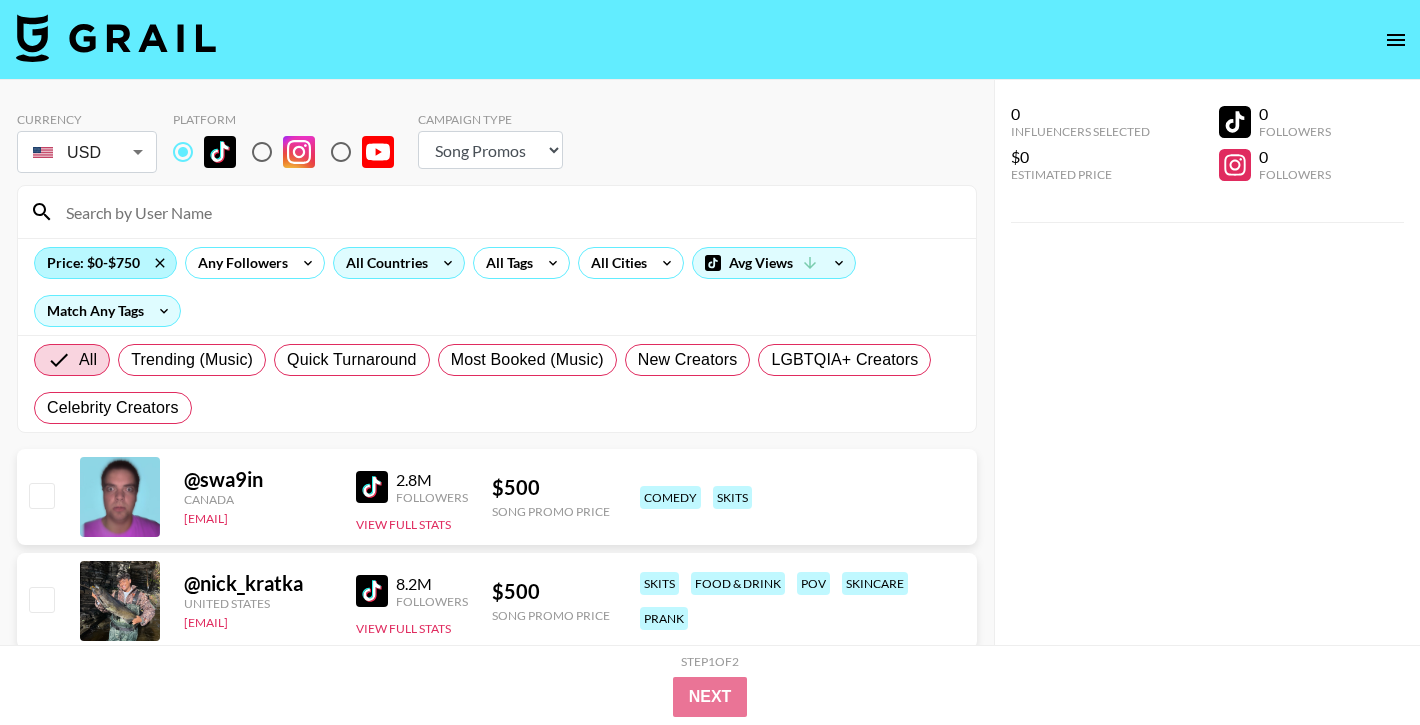 click on "Price: $0-$750" at bounding box center (105, 263) 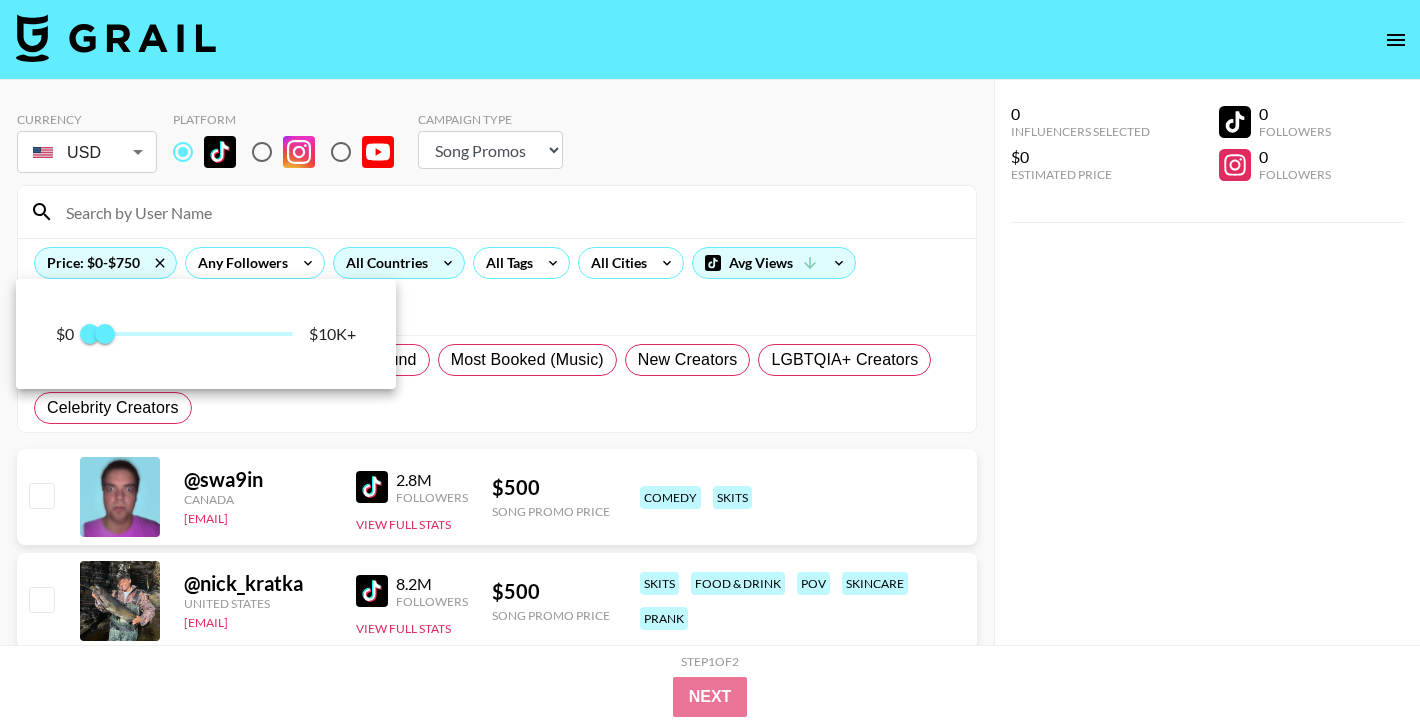 type on "1000" 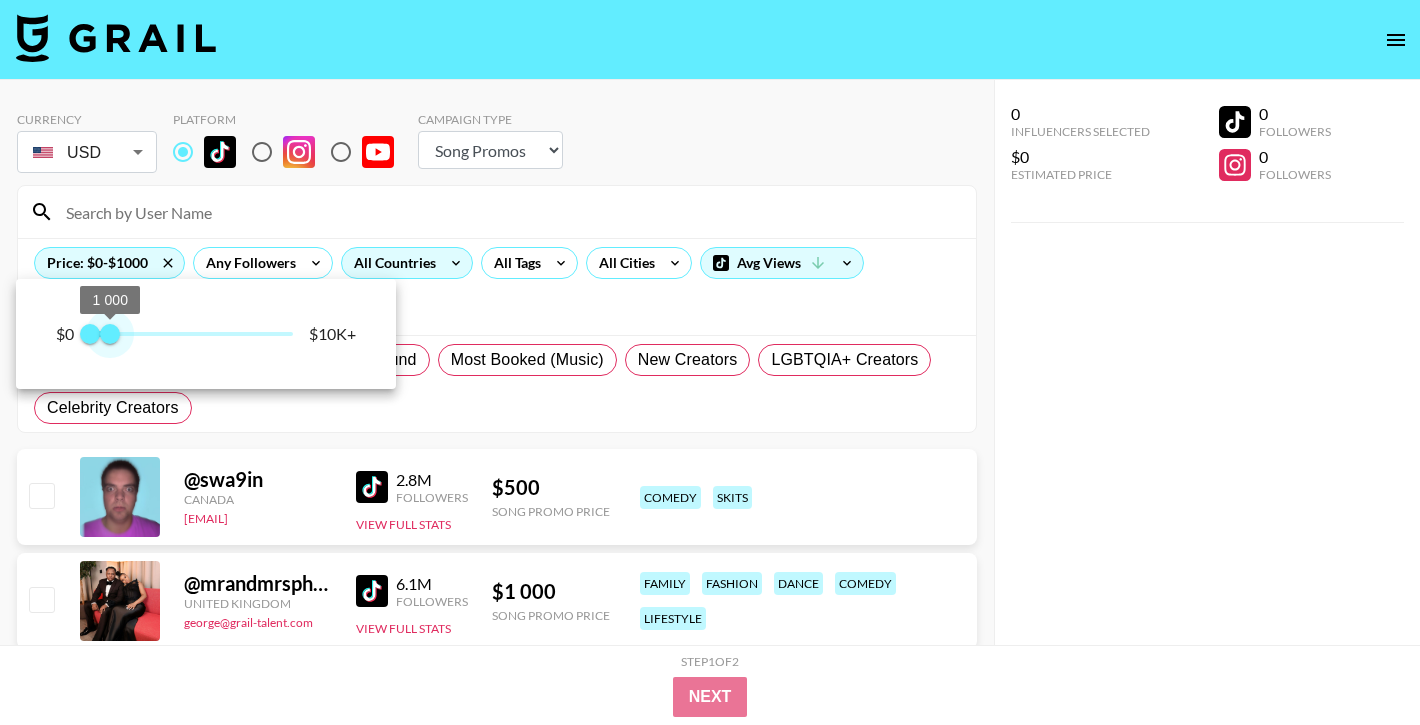 click on "1 000" at bounding box center (110, 334) 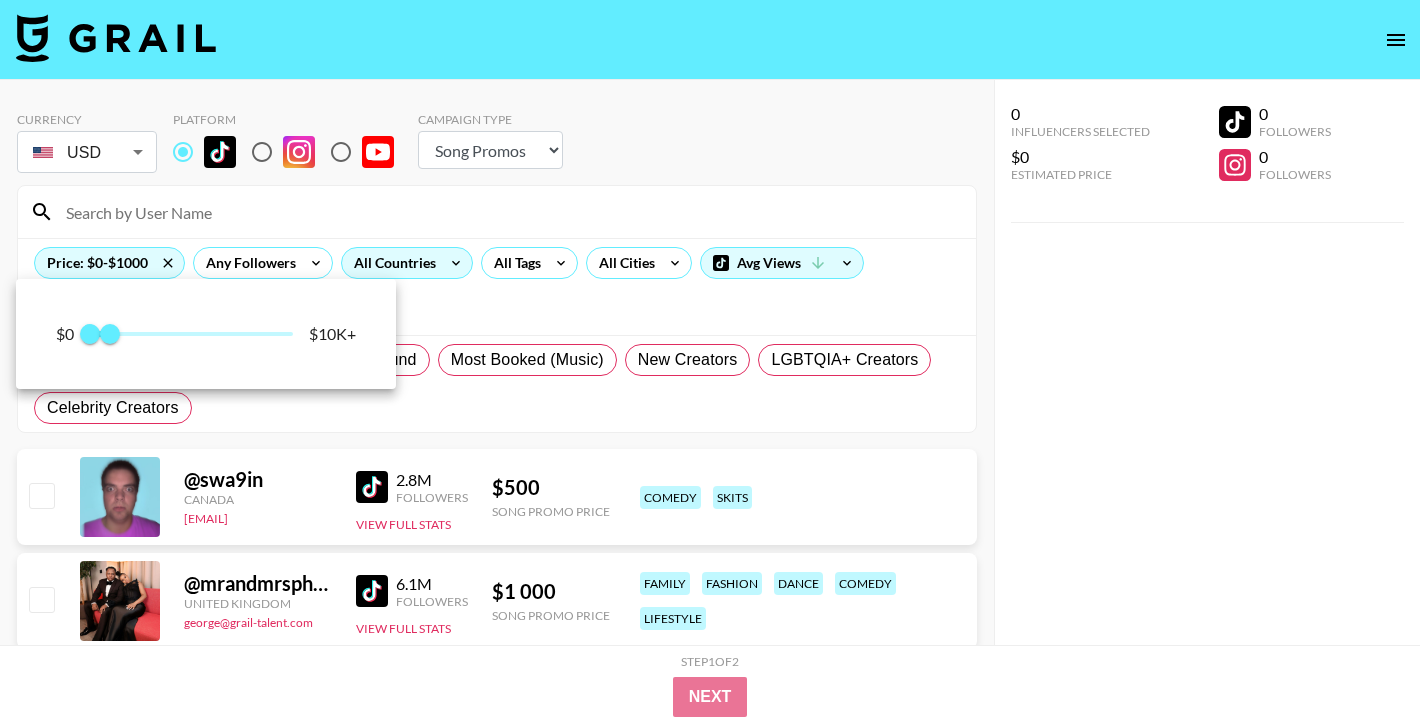 click at bounding box center (710, 362) 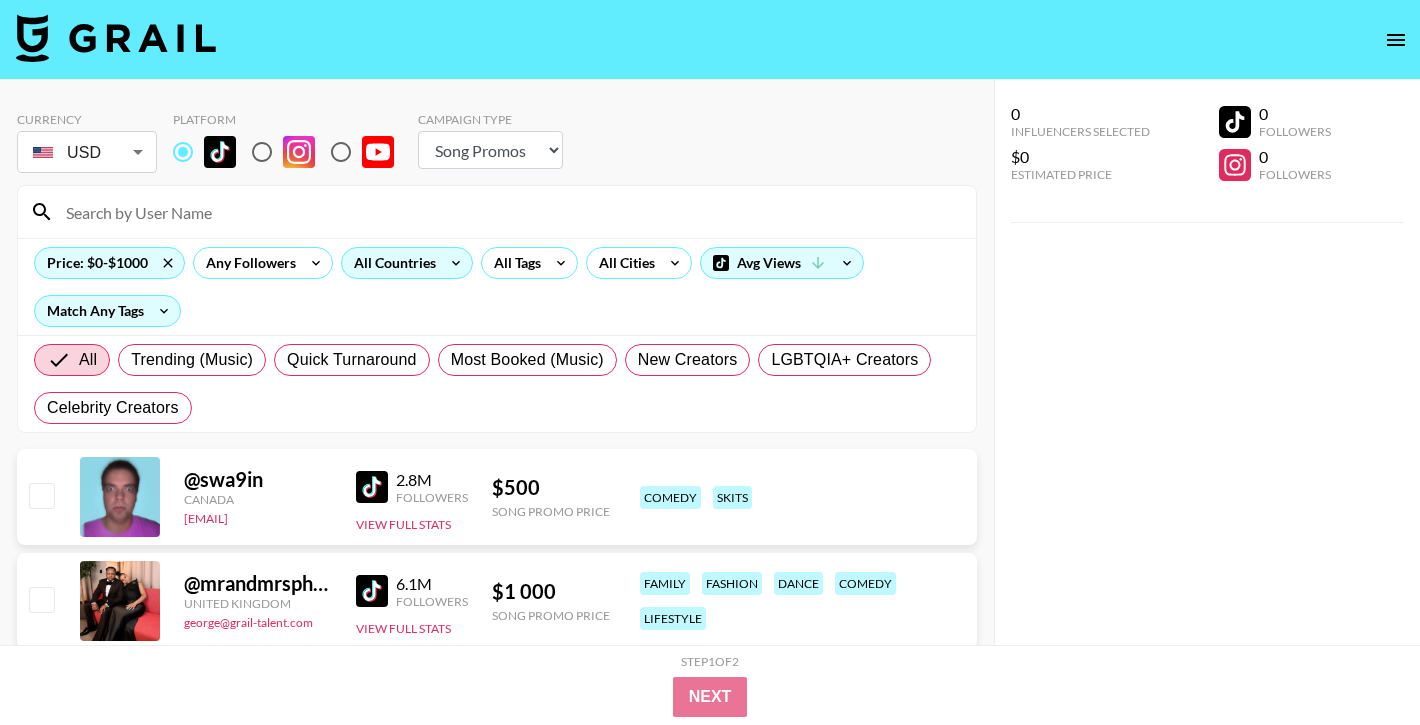 click at bounding box center [262, 152] 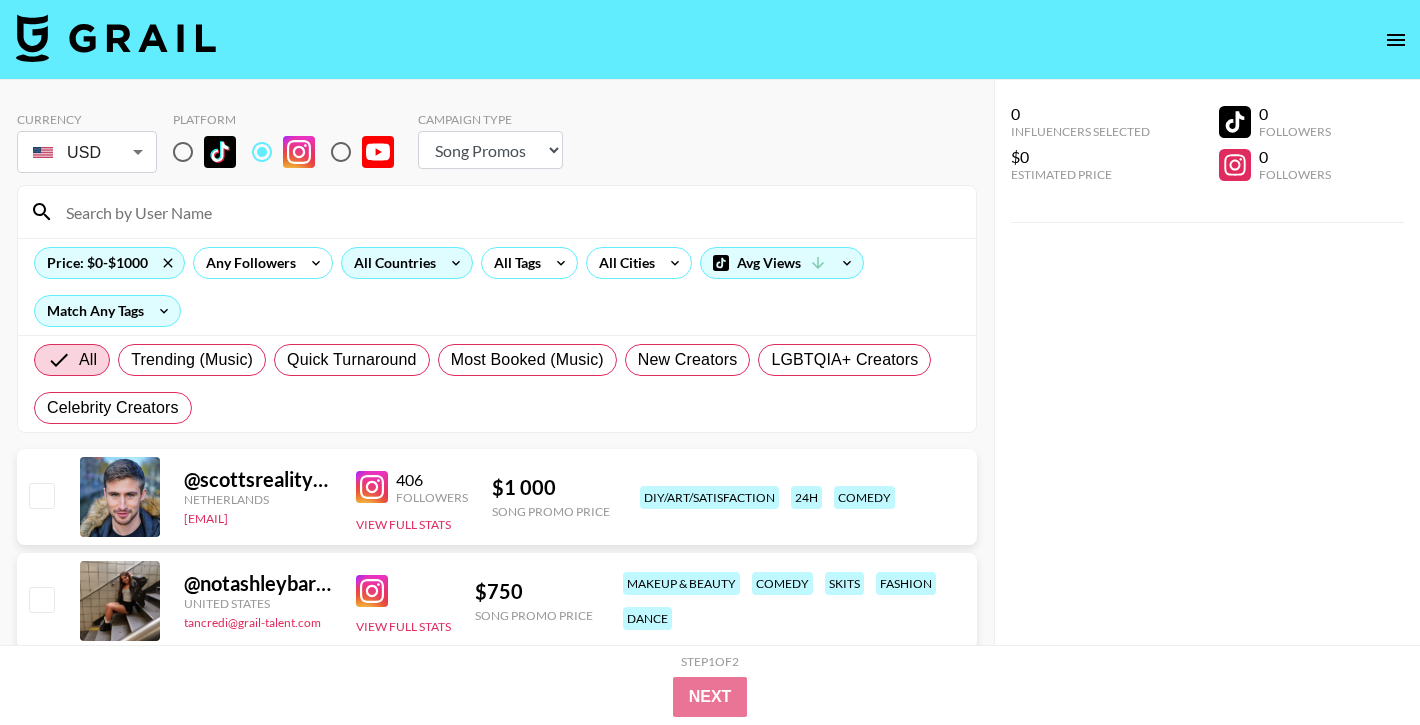 click on "All Countries" at bounding box center (391, 263) 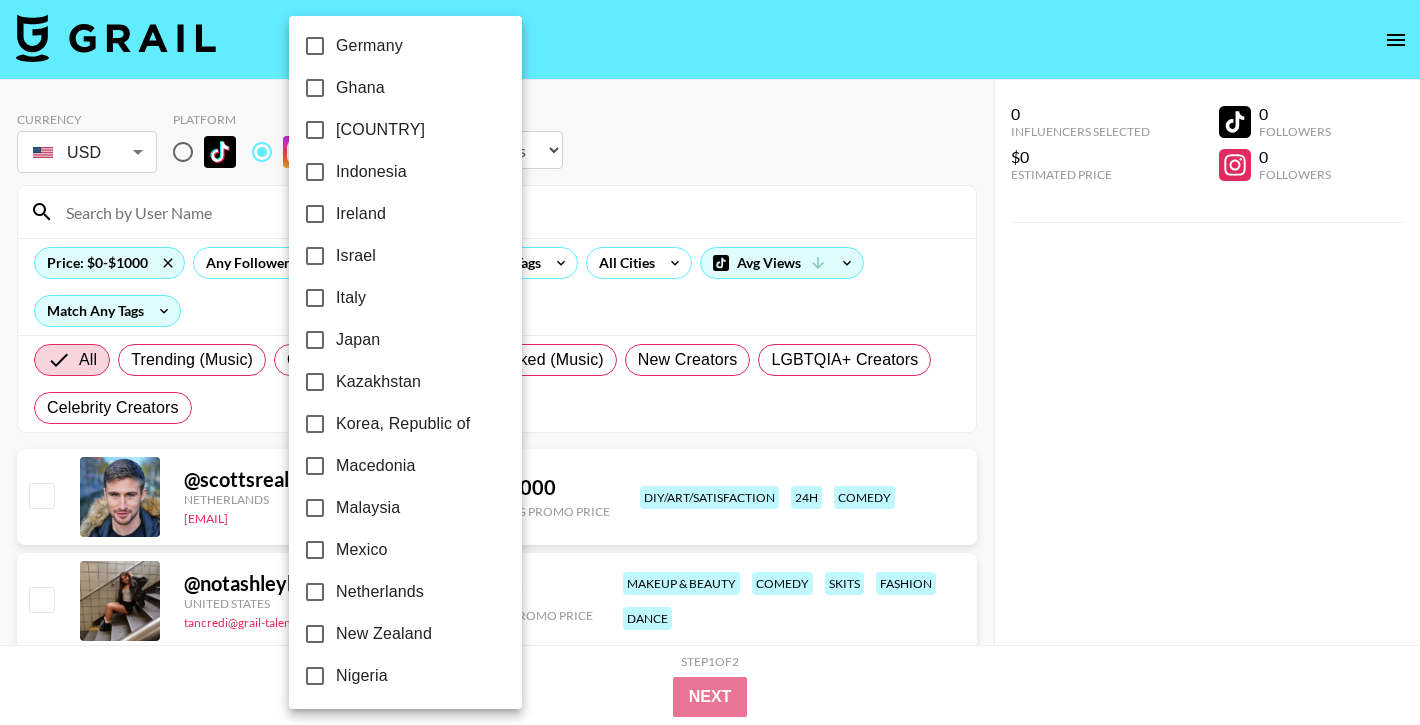scroll, scrollTop: 1607, scrollLeft: 0, axis: vertical 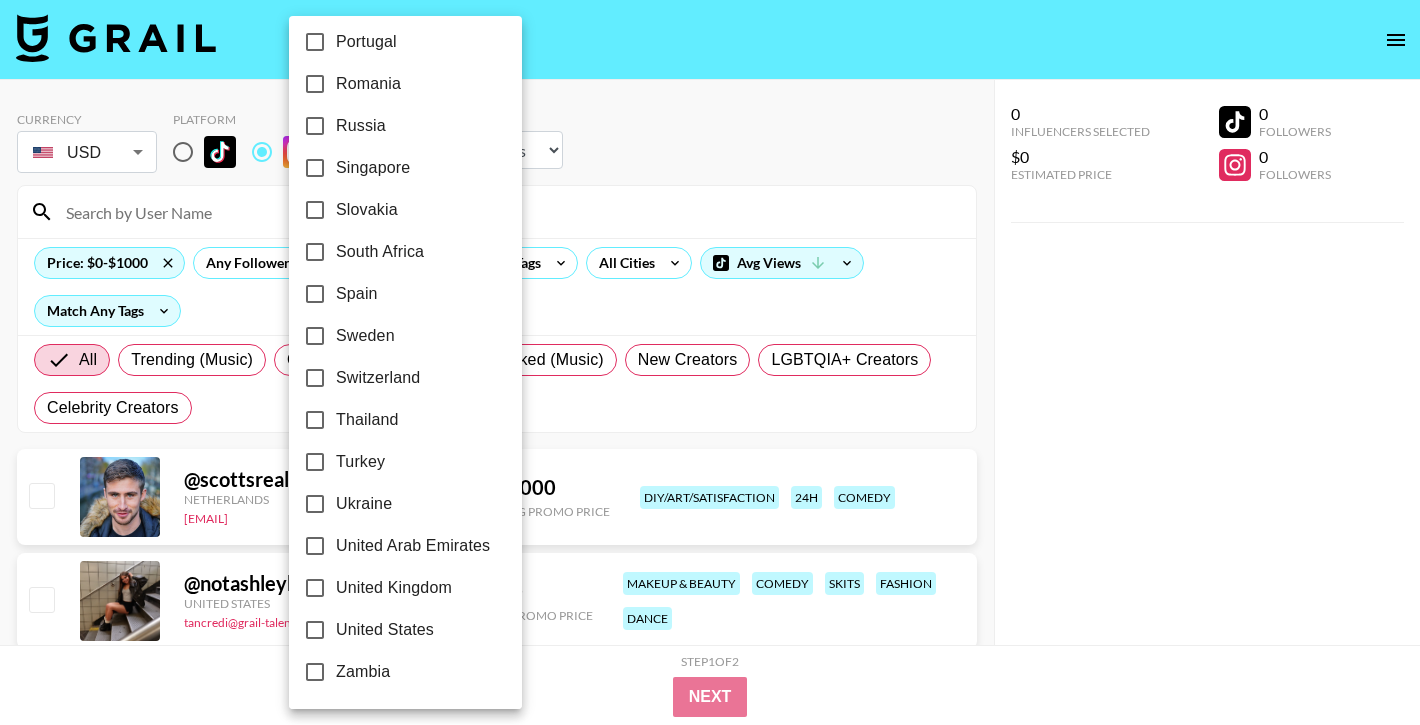 click on "United States" at bounding box center (385, 630) 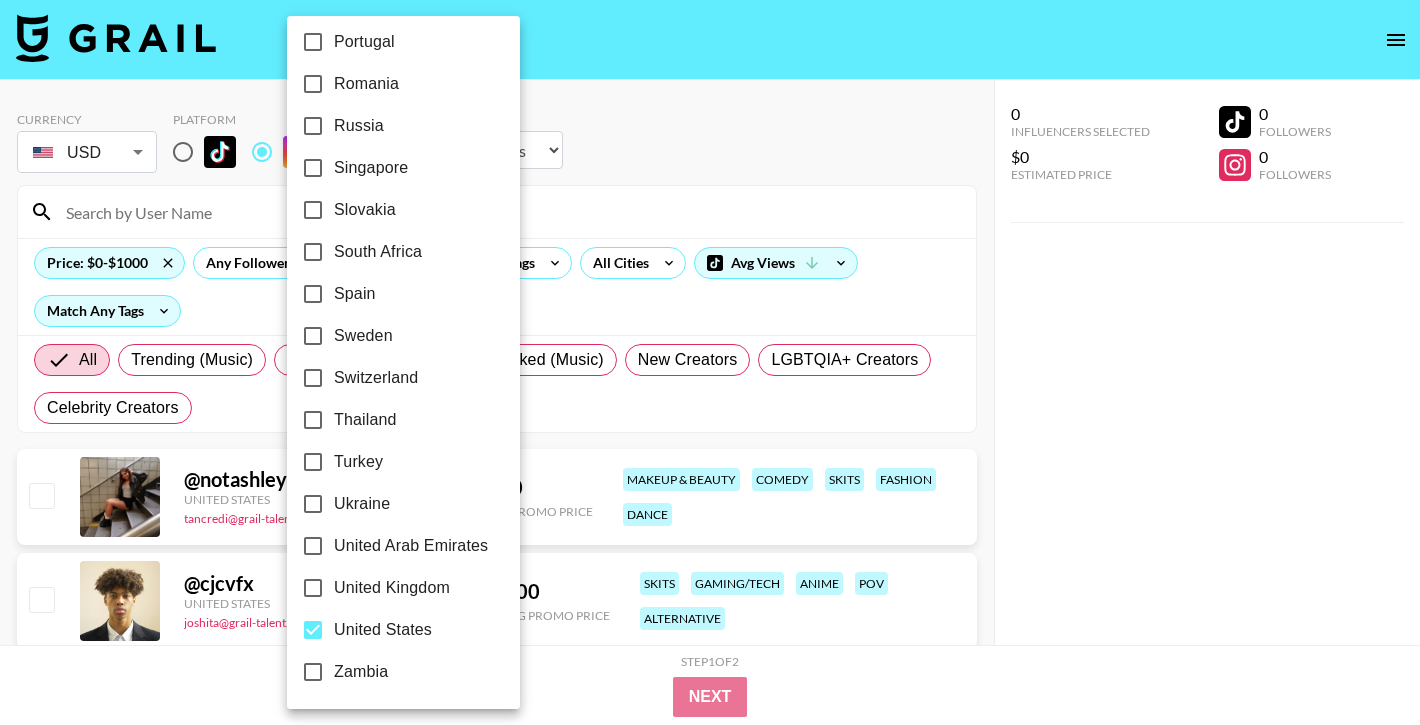 click at bounding box center (710, 362) 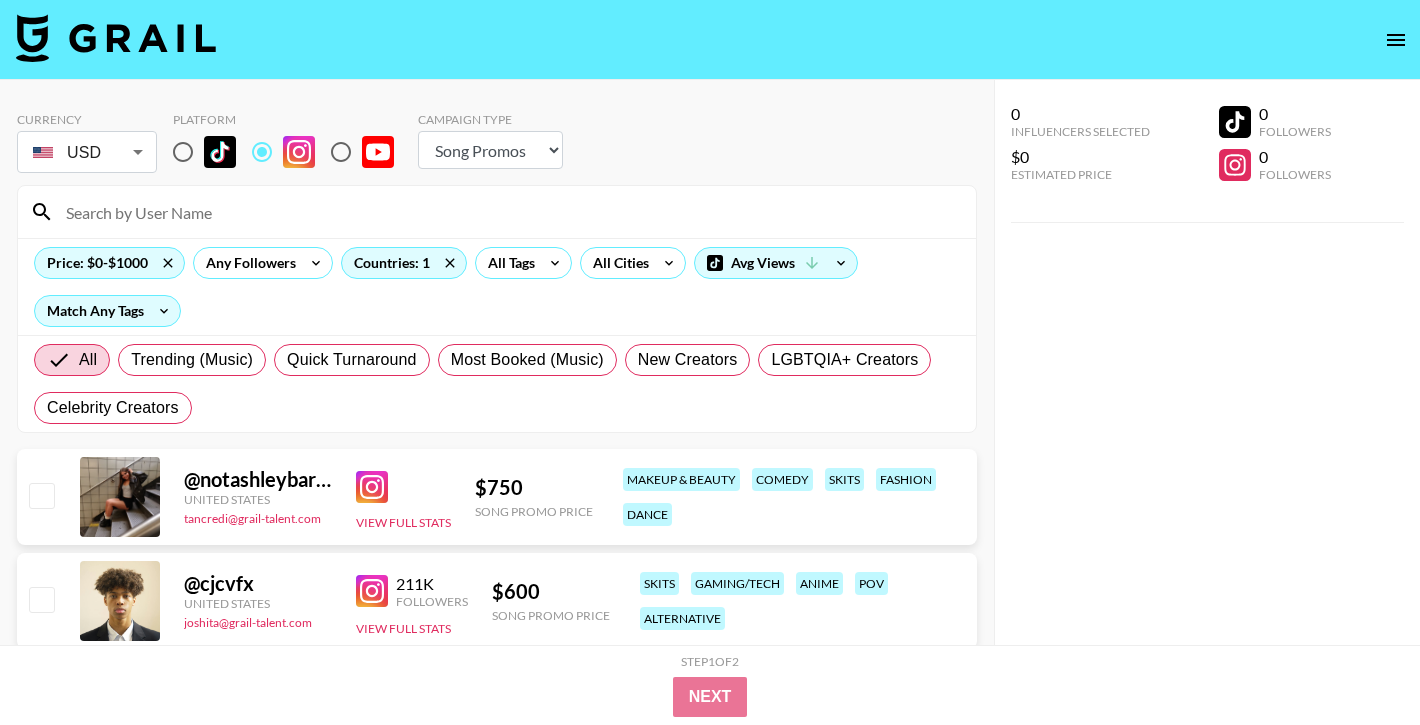 click on "Price: $0-$1000 Any Followers Countries: 1 All Tags All Cities Avg Views Match Any Tags" at bounding box center [497, 286] 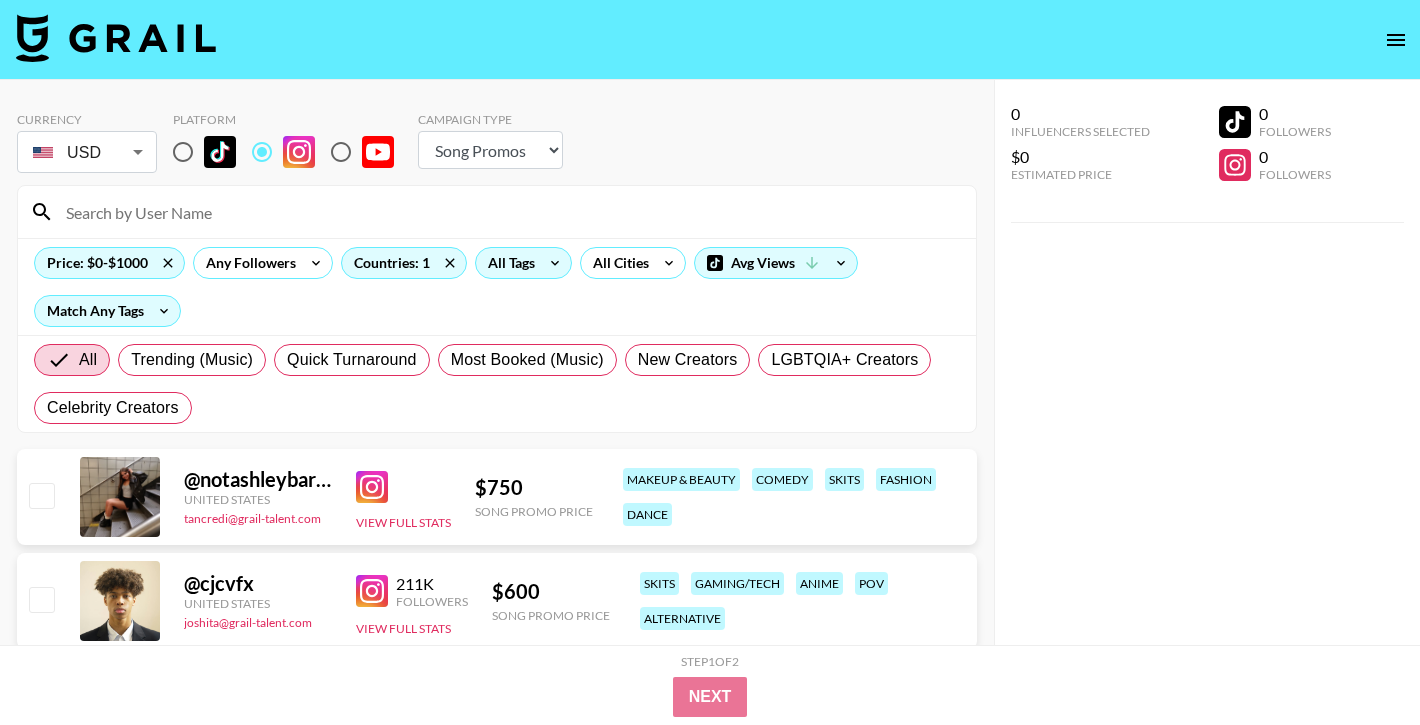 click on "All Tags" at bounding box center (507, 263) 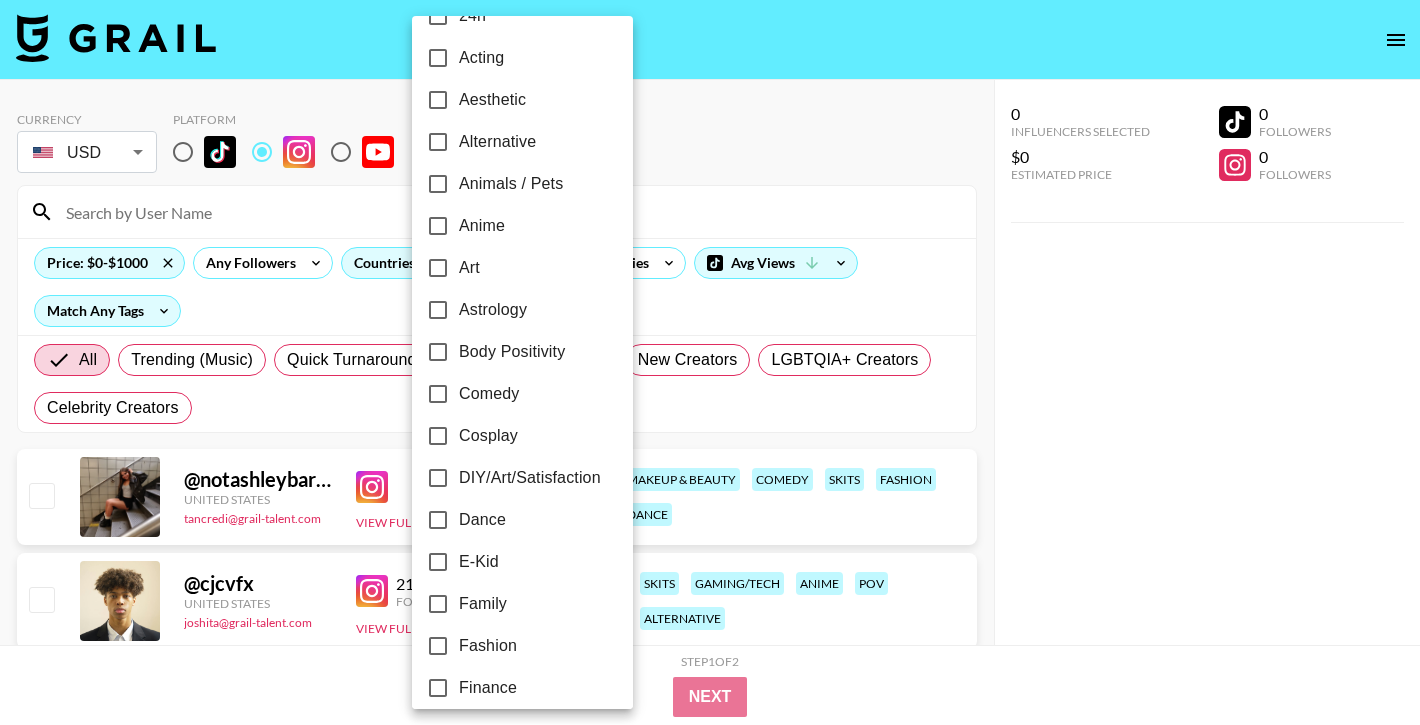 scroll, scrollTop: 194, scrollLeft: 0, axis: vertical 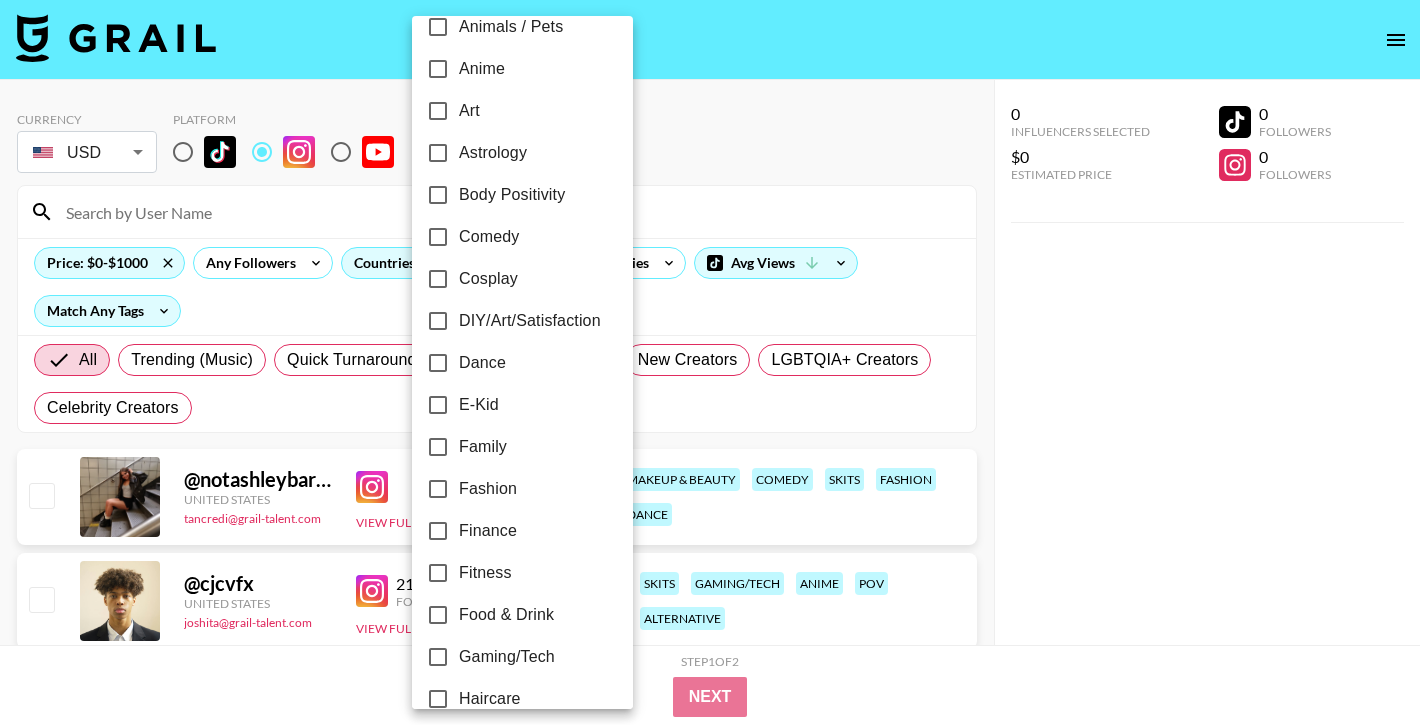 click on "Fashion" at bounding box center [488, 489] 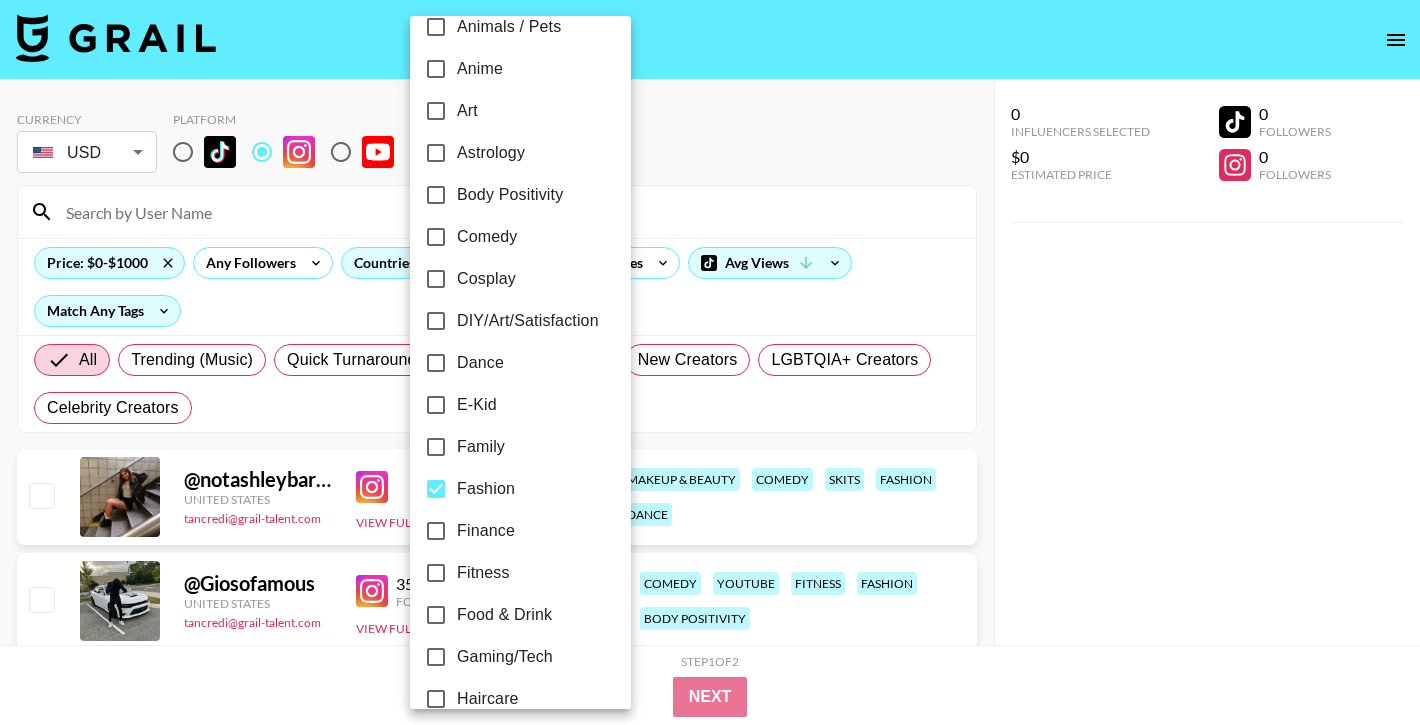 click at bounding box center [710, 362] 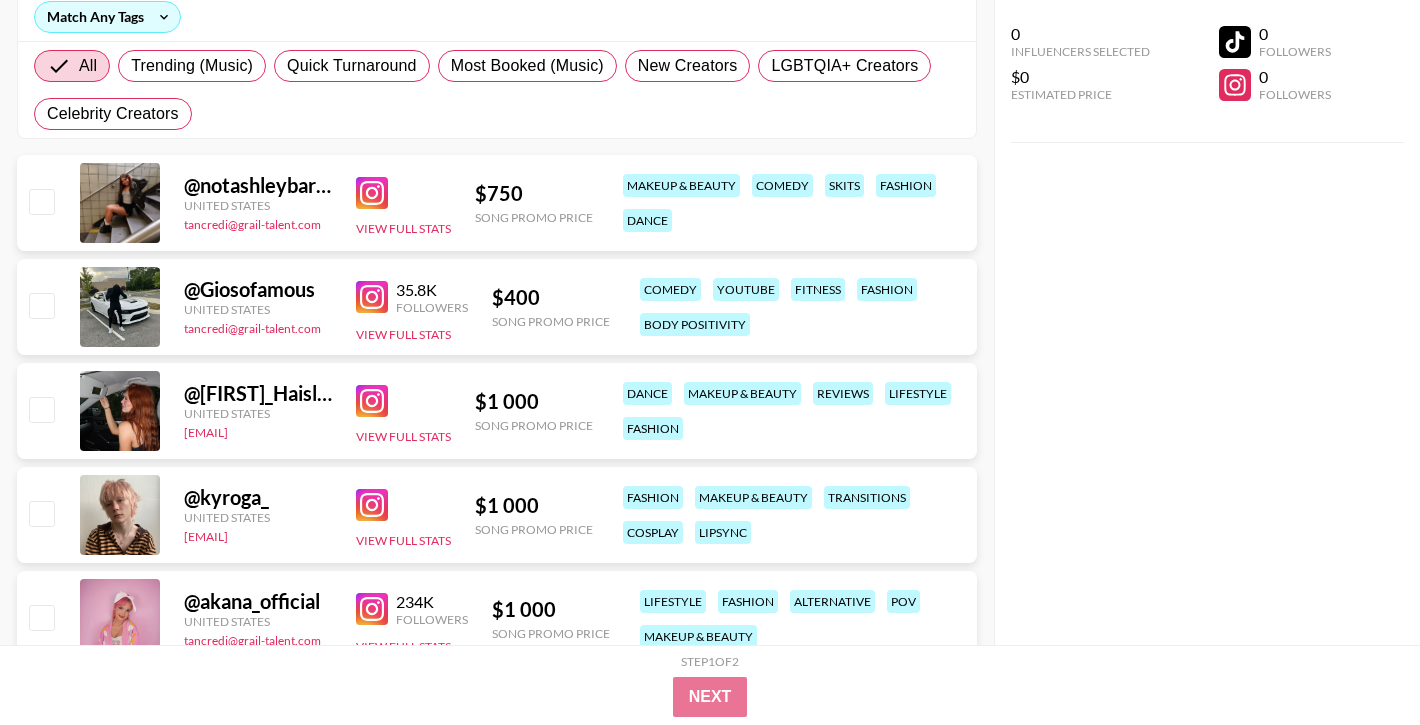 scroll, scrollTop: 301, scrollLeft: 0, axis: vertical 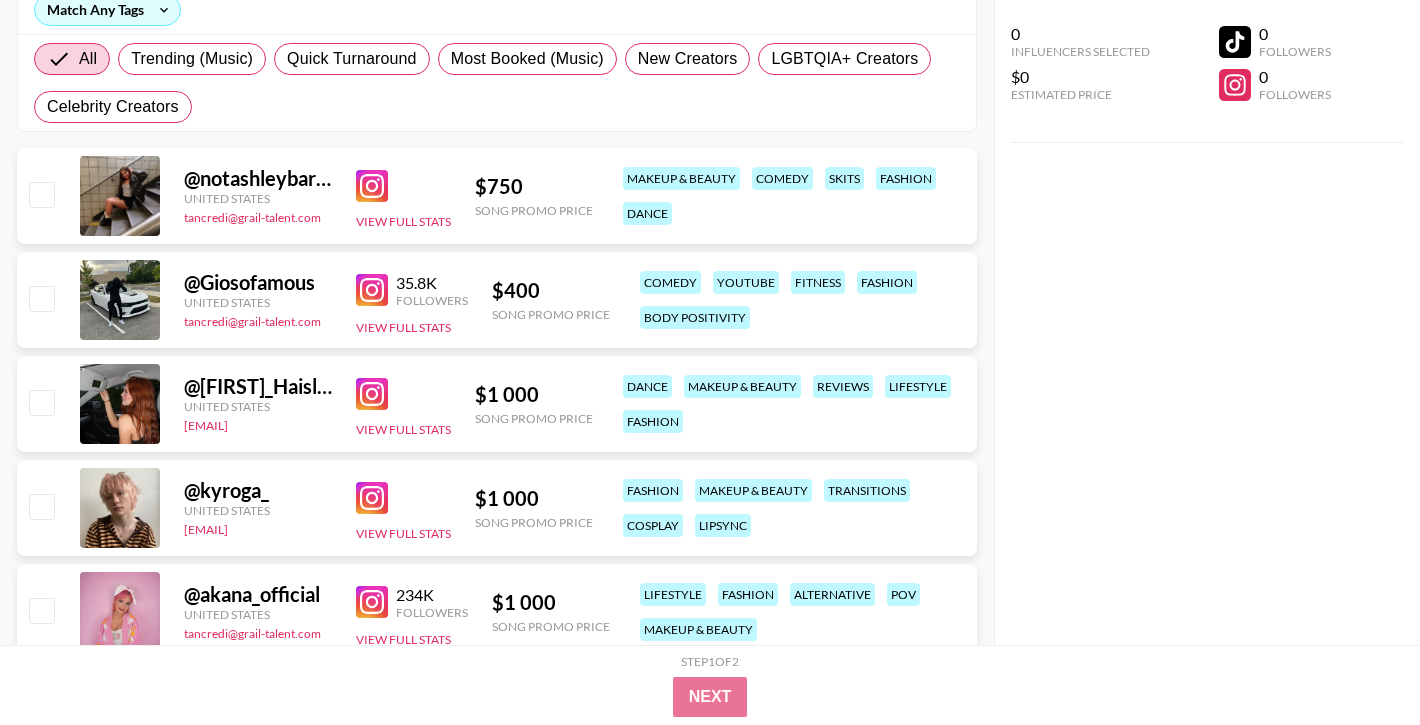 click at bounding box center [372, 394] 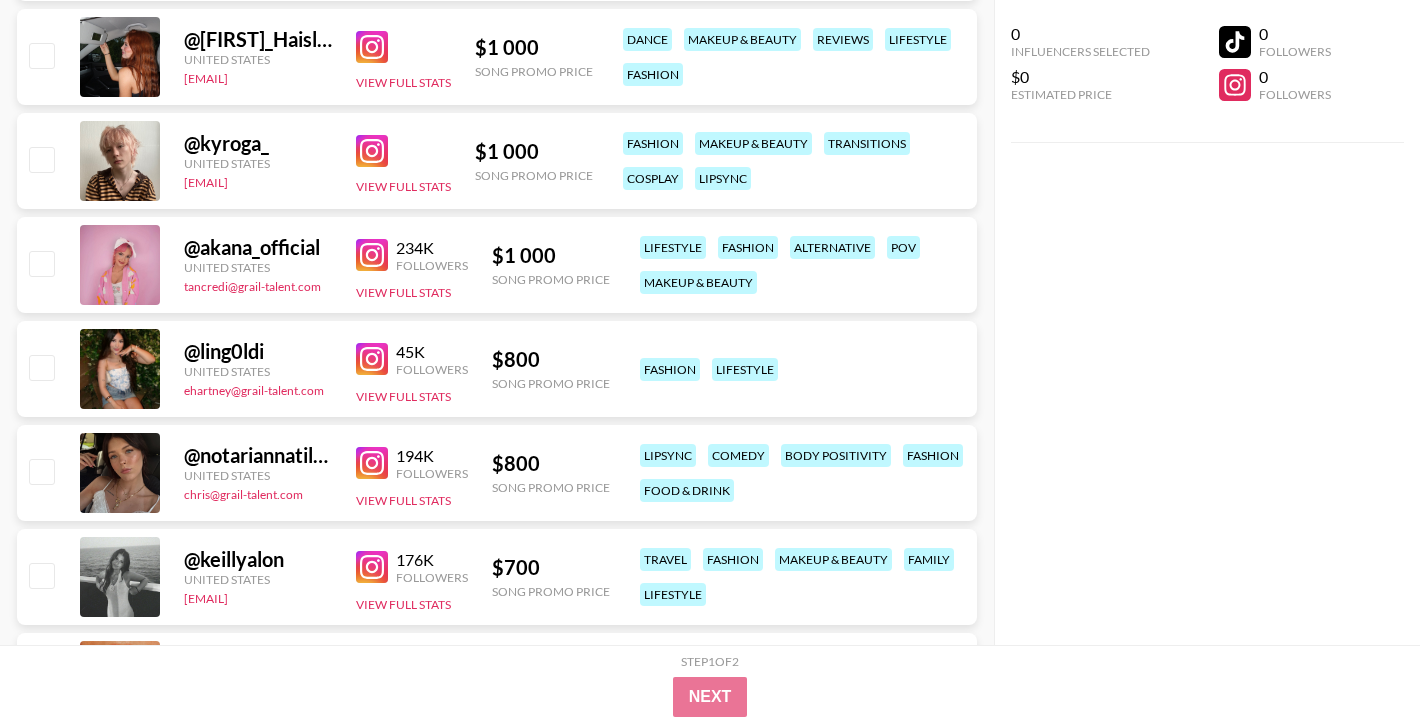 scroll, scrollTop: 665, scrollLeft: 0, axis: vertical 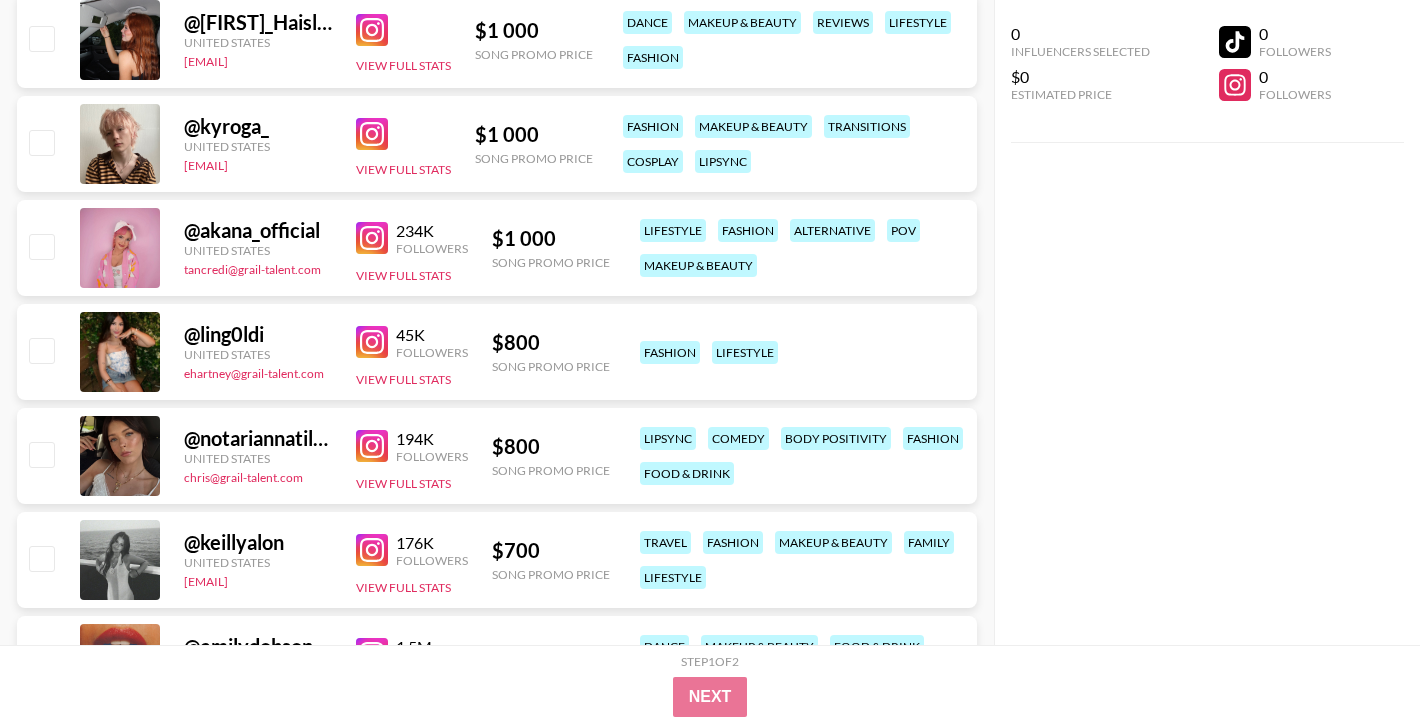 click at bounding box center (372, 342) 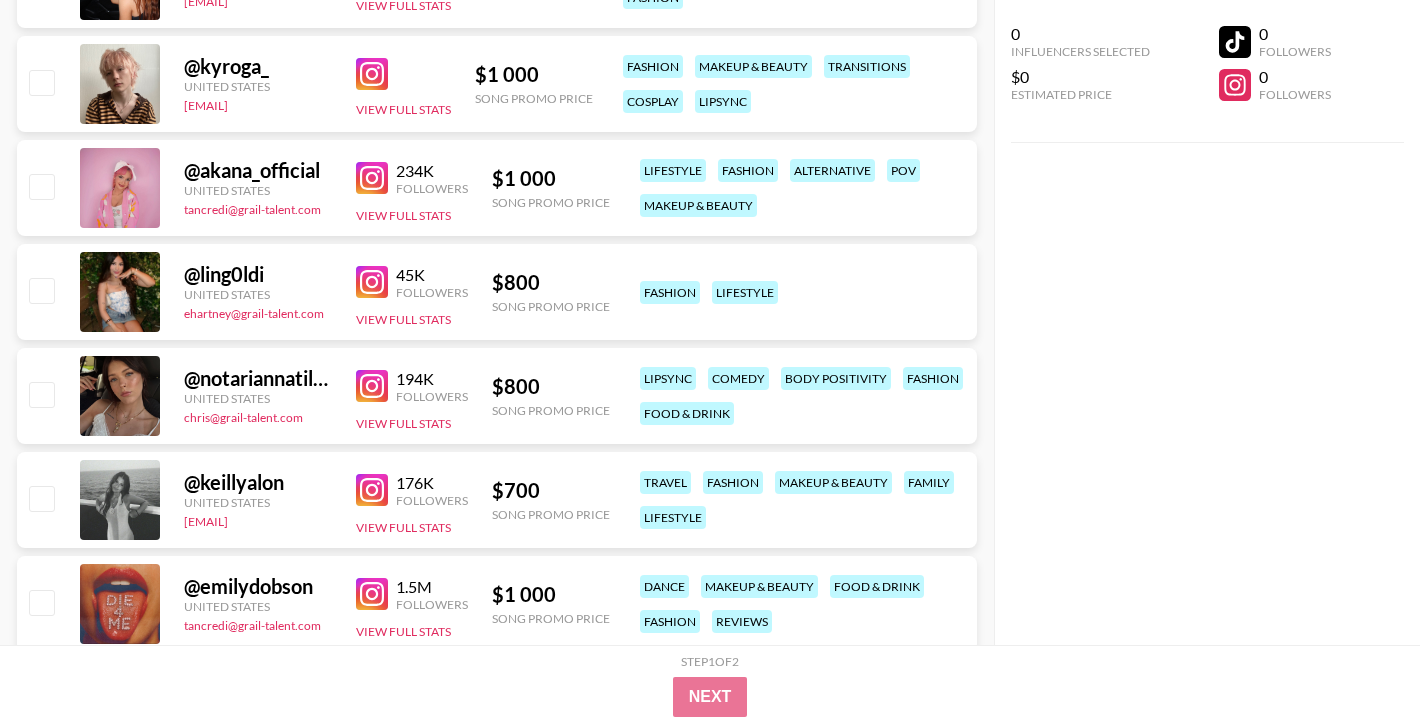 scroll, scrollTop: 785, scrollLeft: 0, axis: vertical 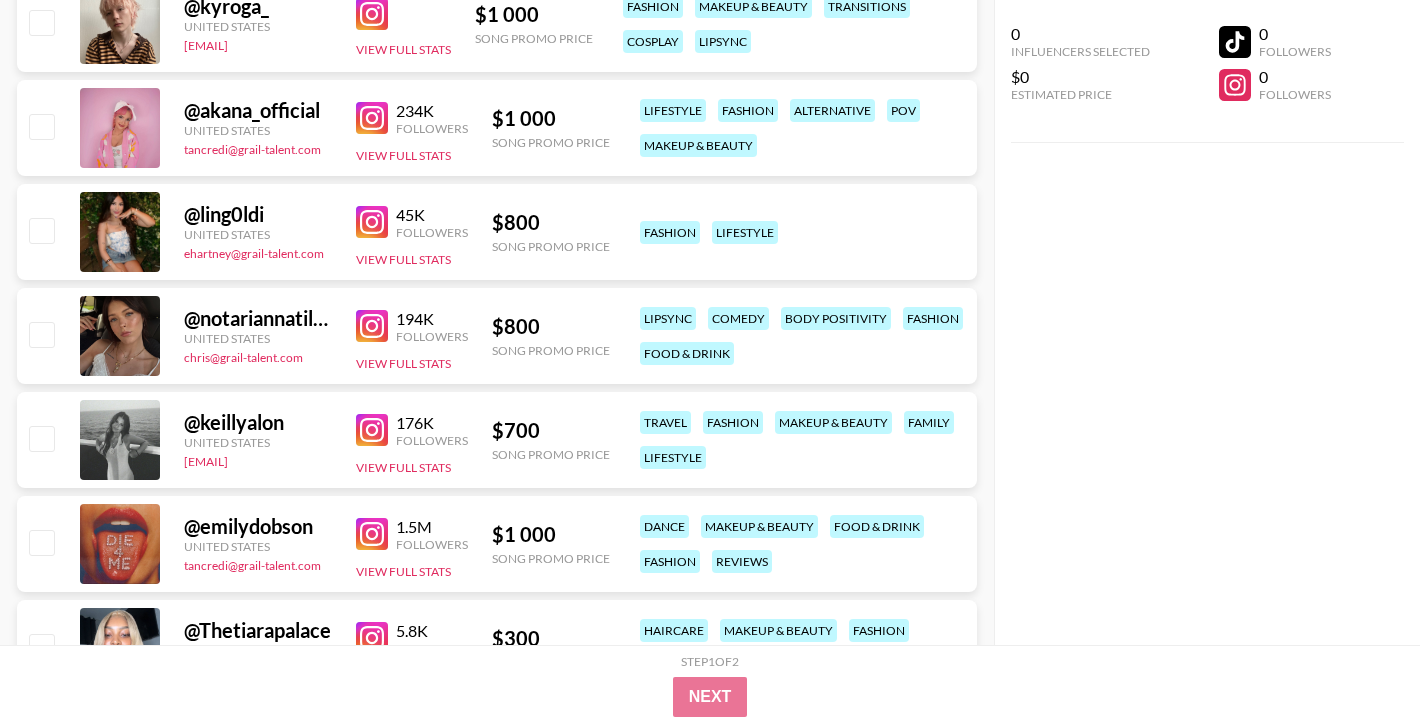 click at bounding box center (372, 430) 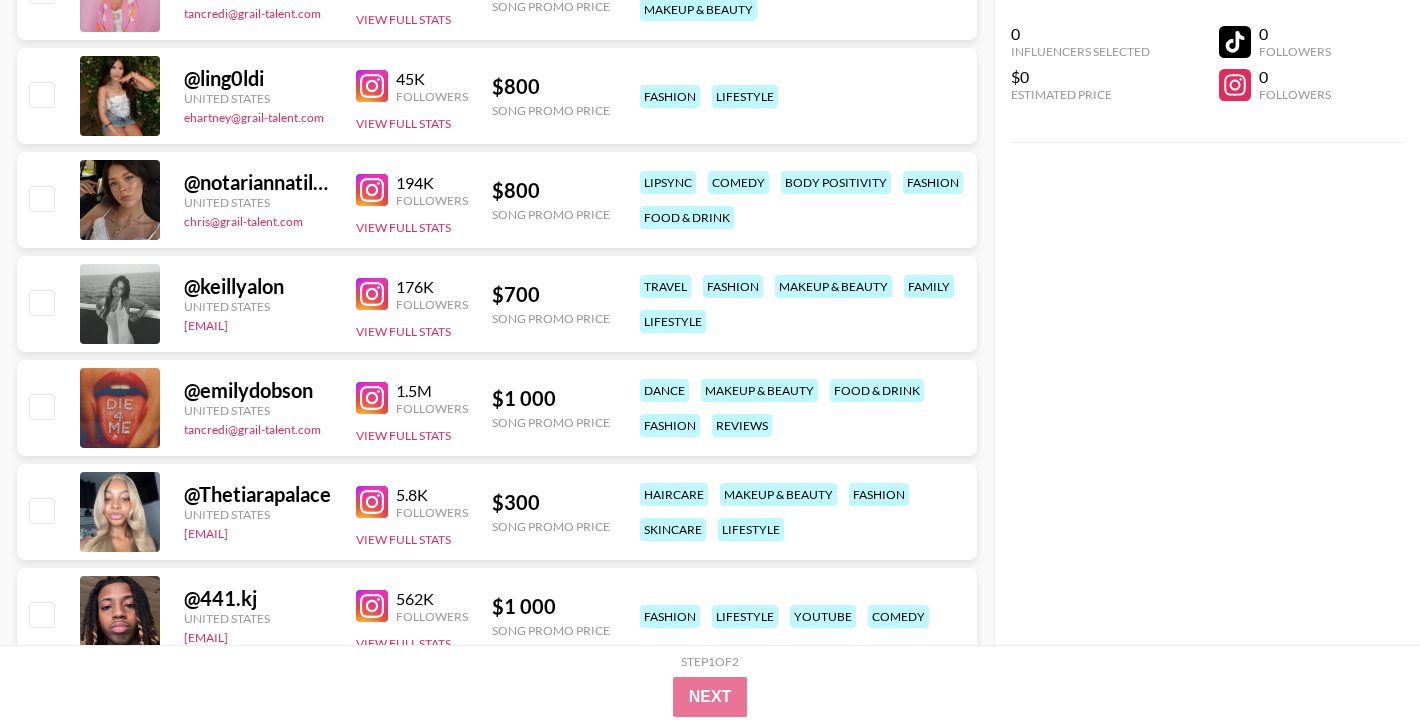 scroll, scrollTop: 963, scrollLeft: 0, axis: vertical 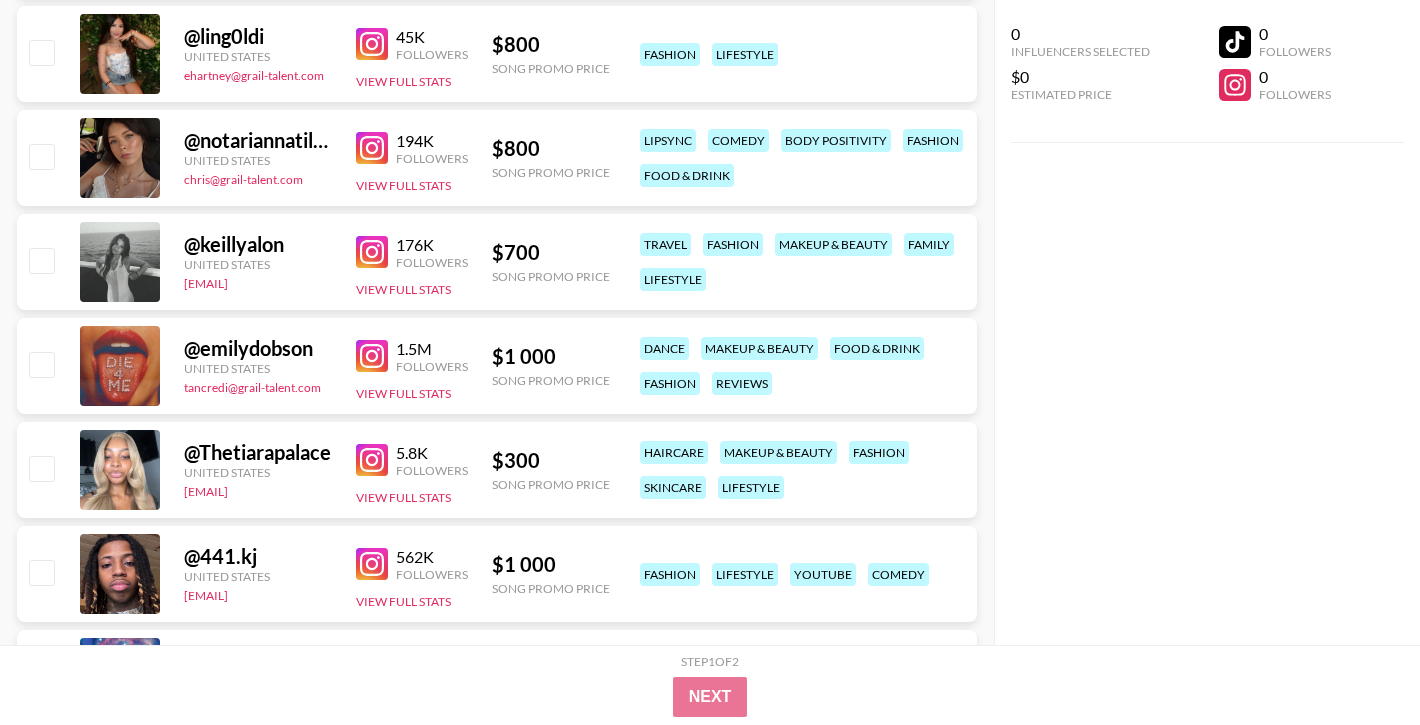 click at bounding box center (372, 356) 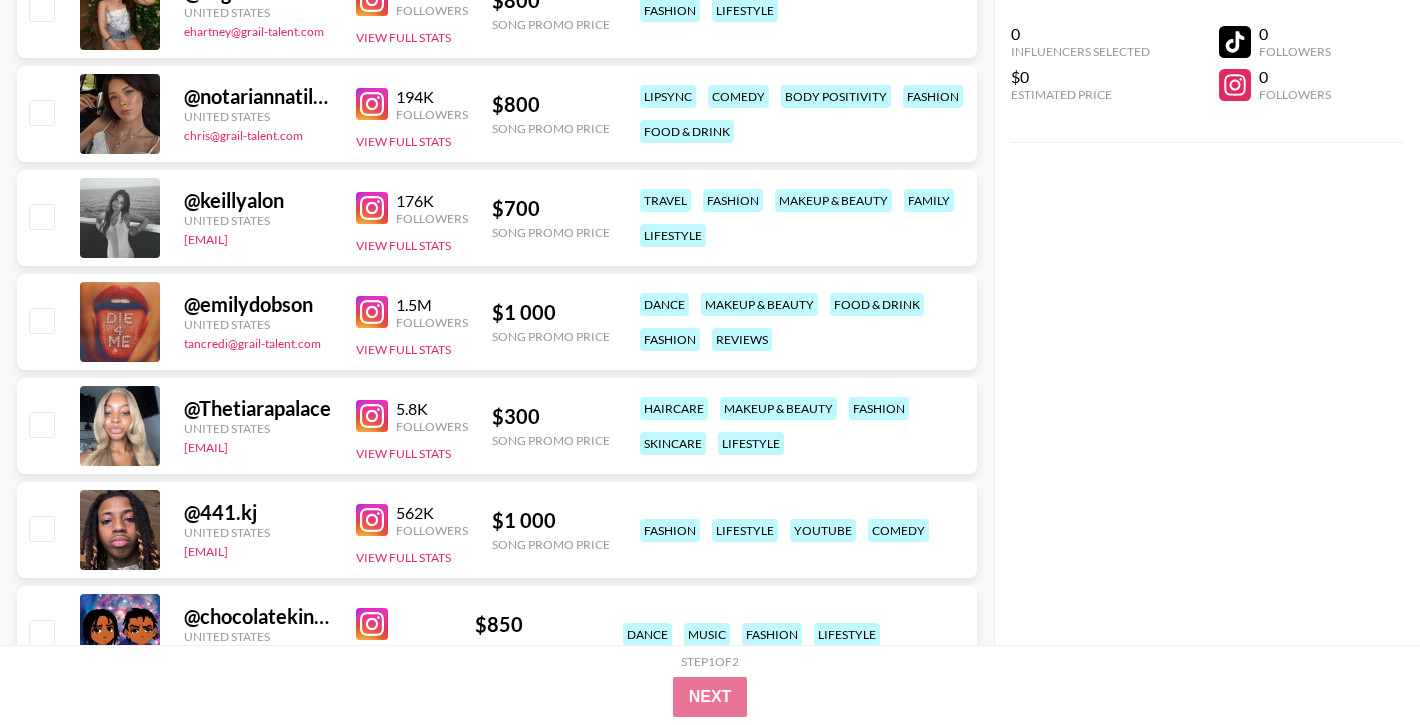 scroll, scrollTop: 0, scrollLeft: 0, axis: both 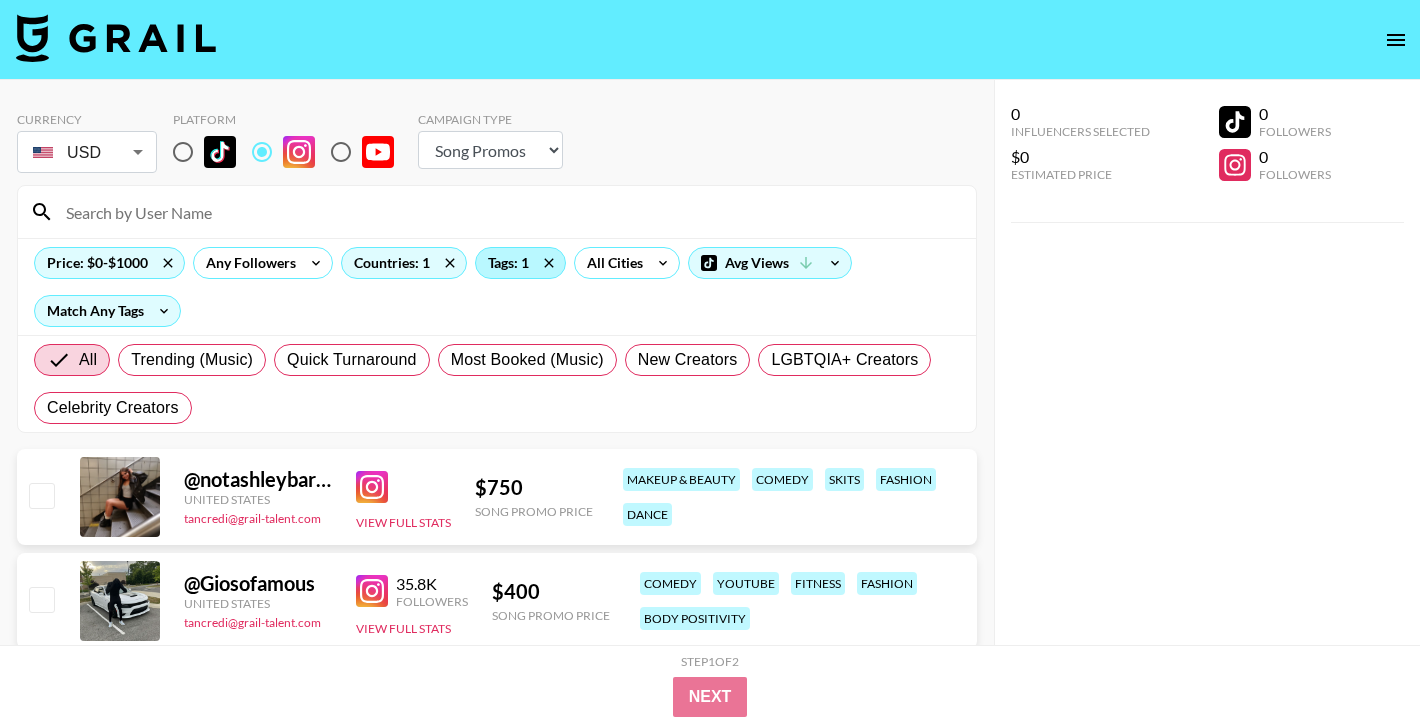 click on "Tags: 1" at bounding box center (520, 263) 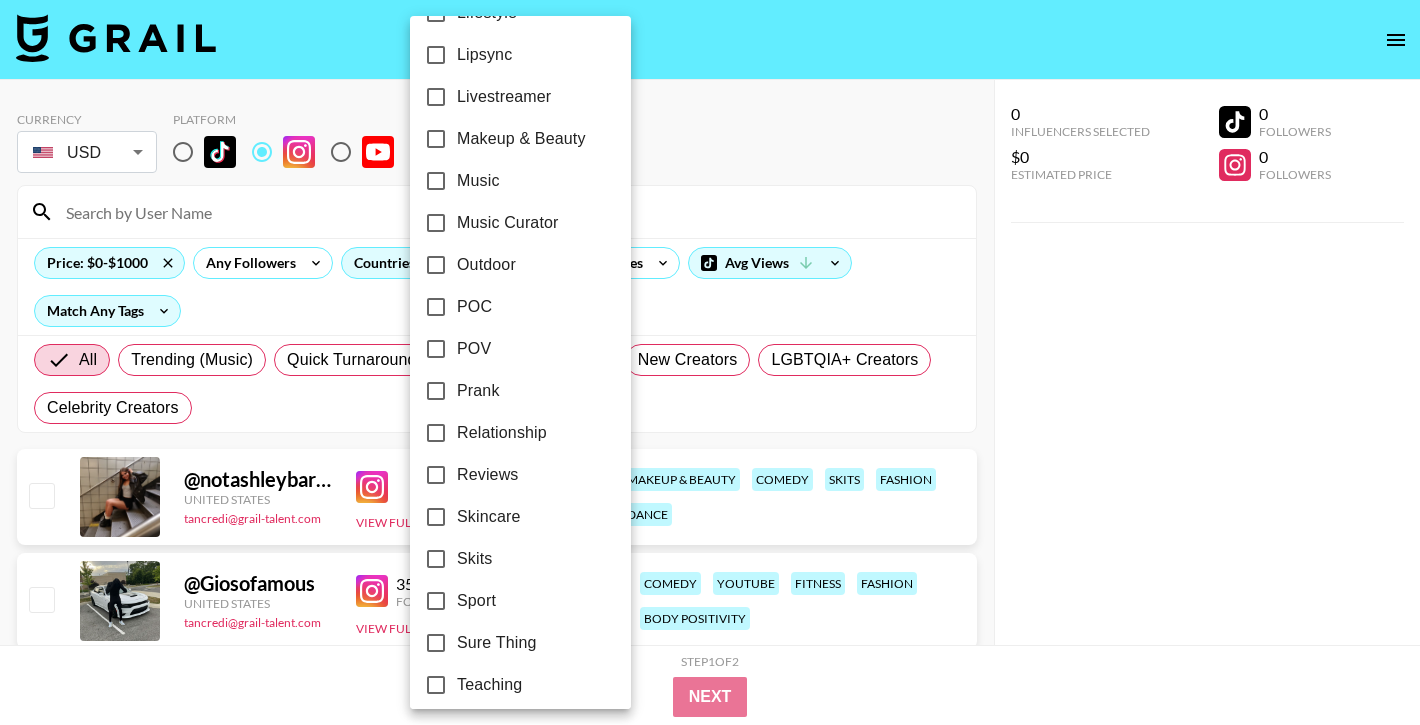 scroll, scrollTop: 1187, scrollLeft: 0, axis: vertical 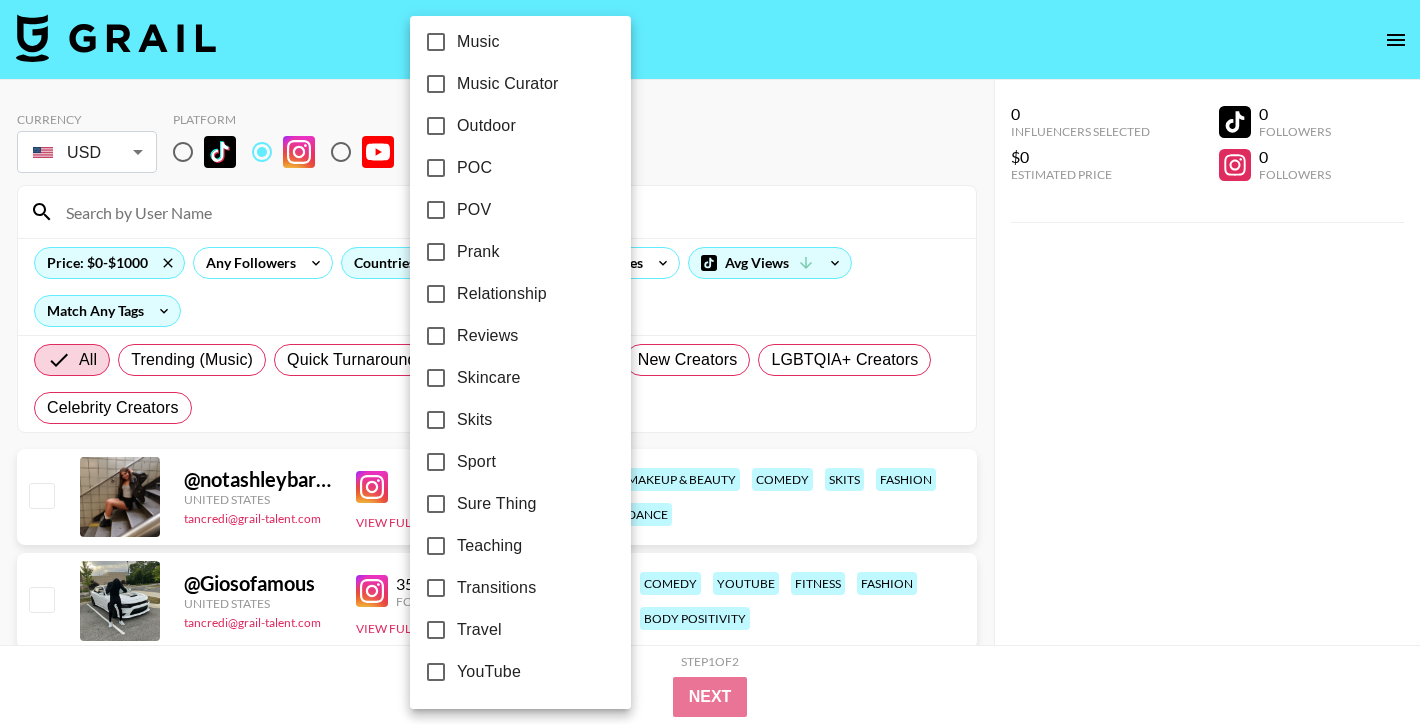 click on "Transitions" at bounding box center [496, 588] 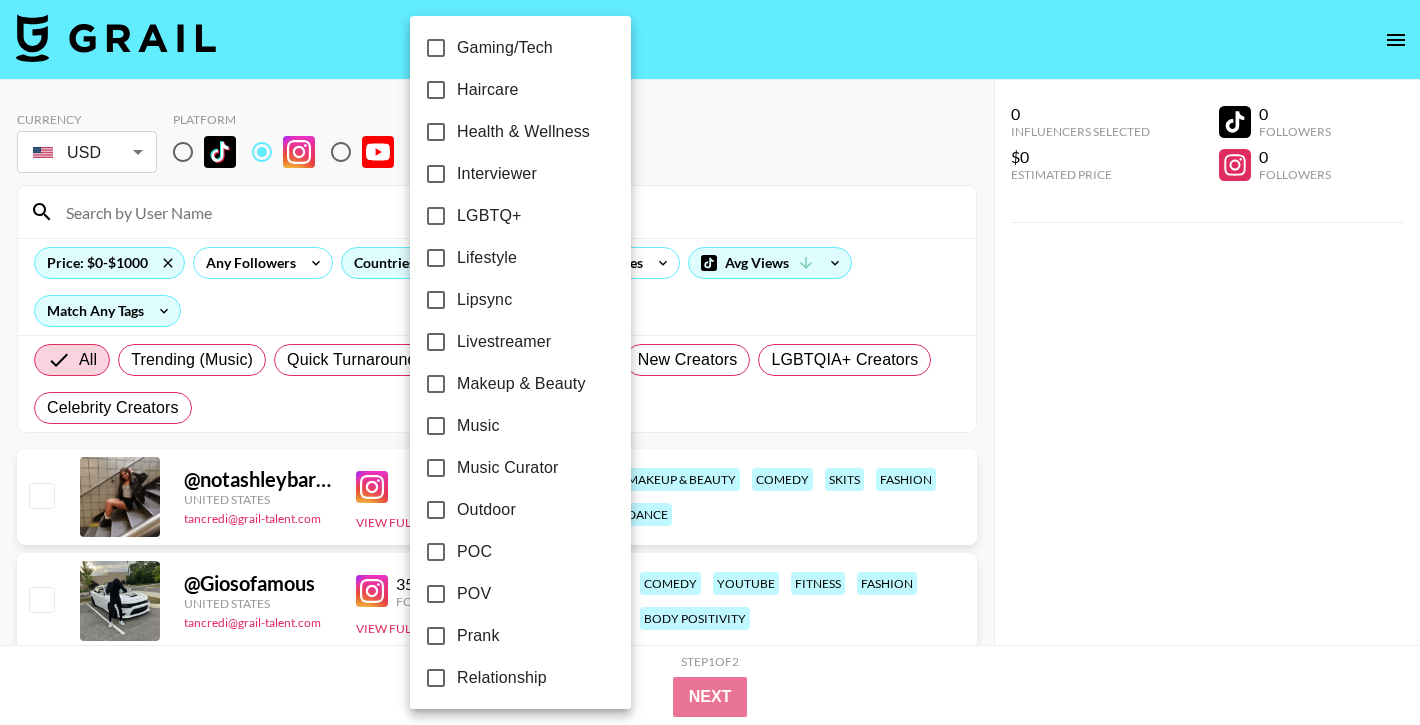 scroll, scrollTop: 827, scrollLeft: 0, axis: vertical 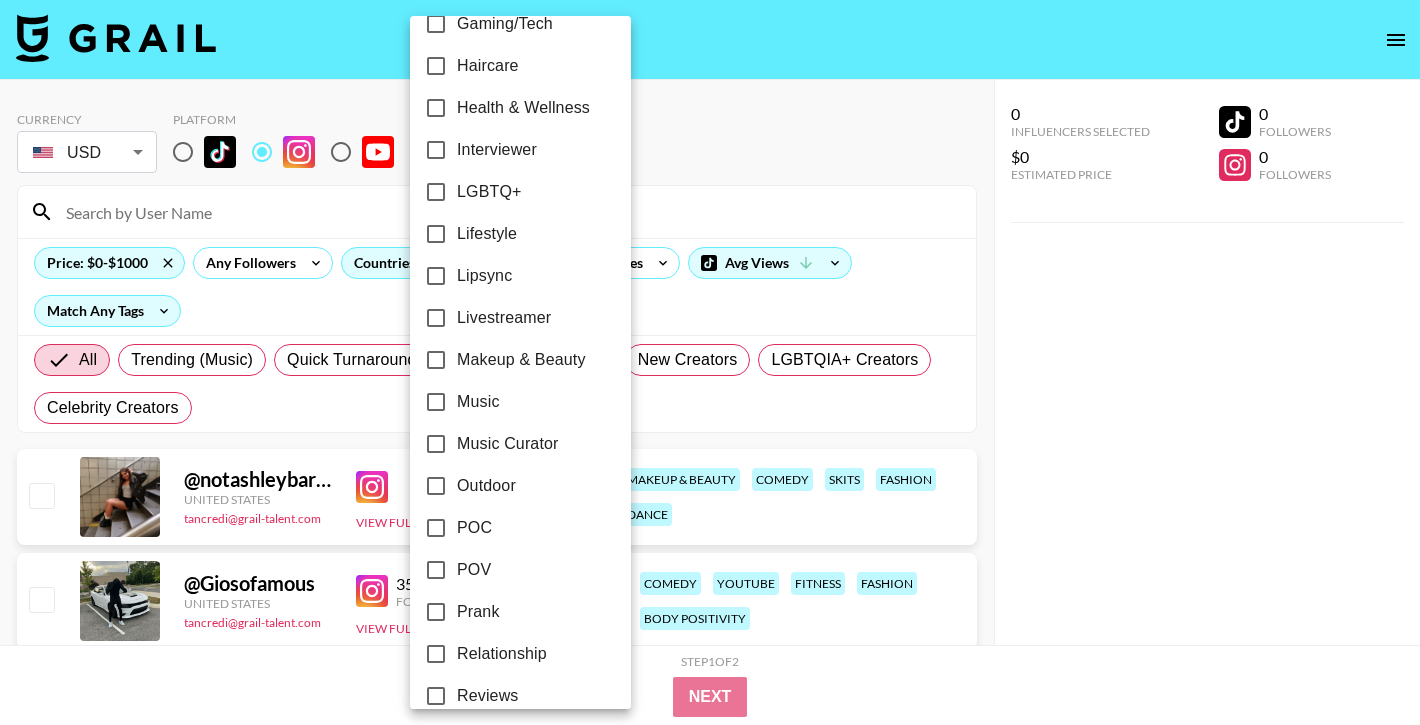 click on "Makeup & Beauty" at bounding box center (521, 360) 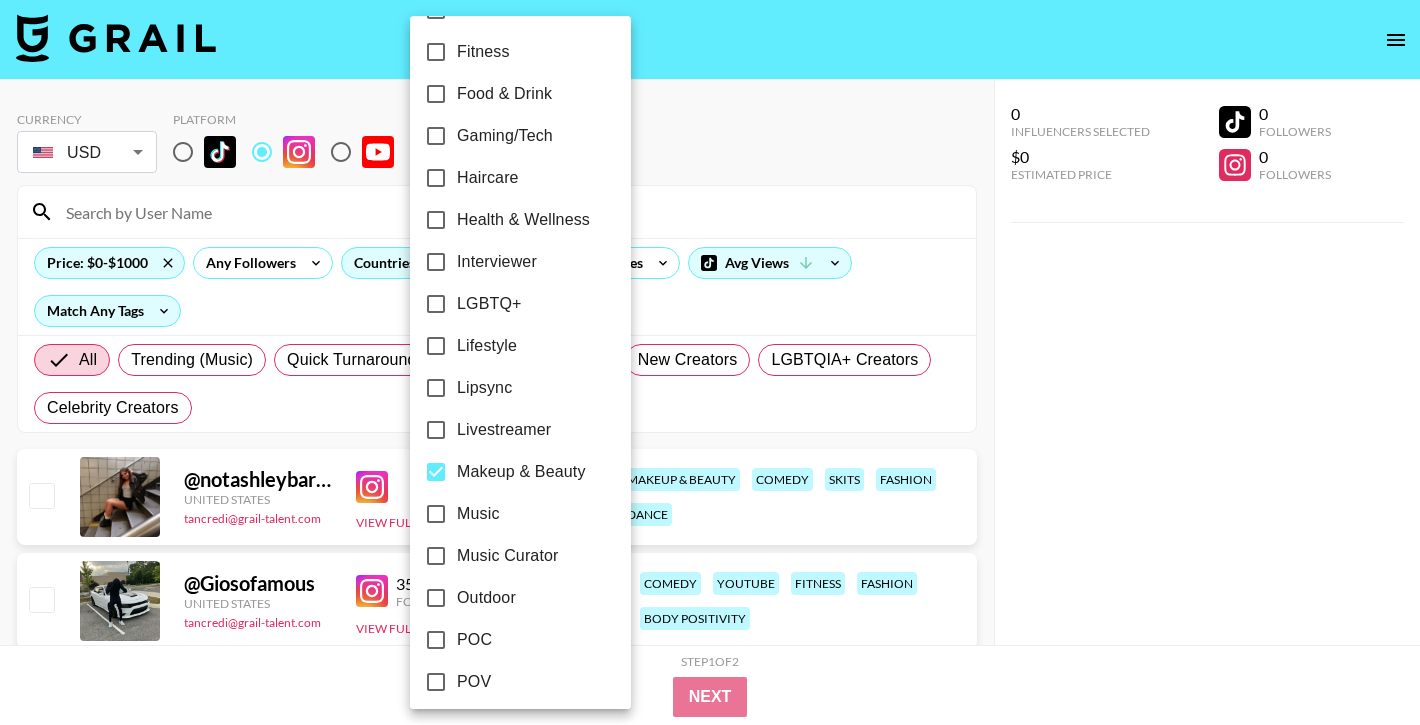 scroll, scrollTop: 671, scrollLeft: 0, axis: vertical 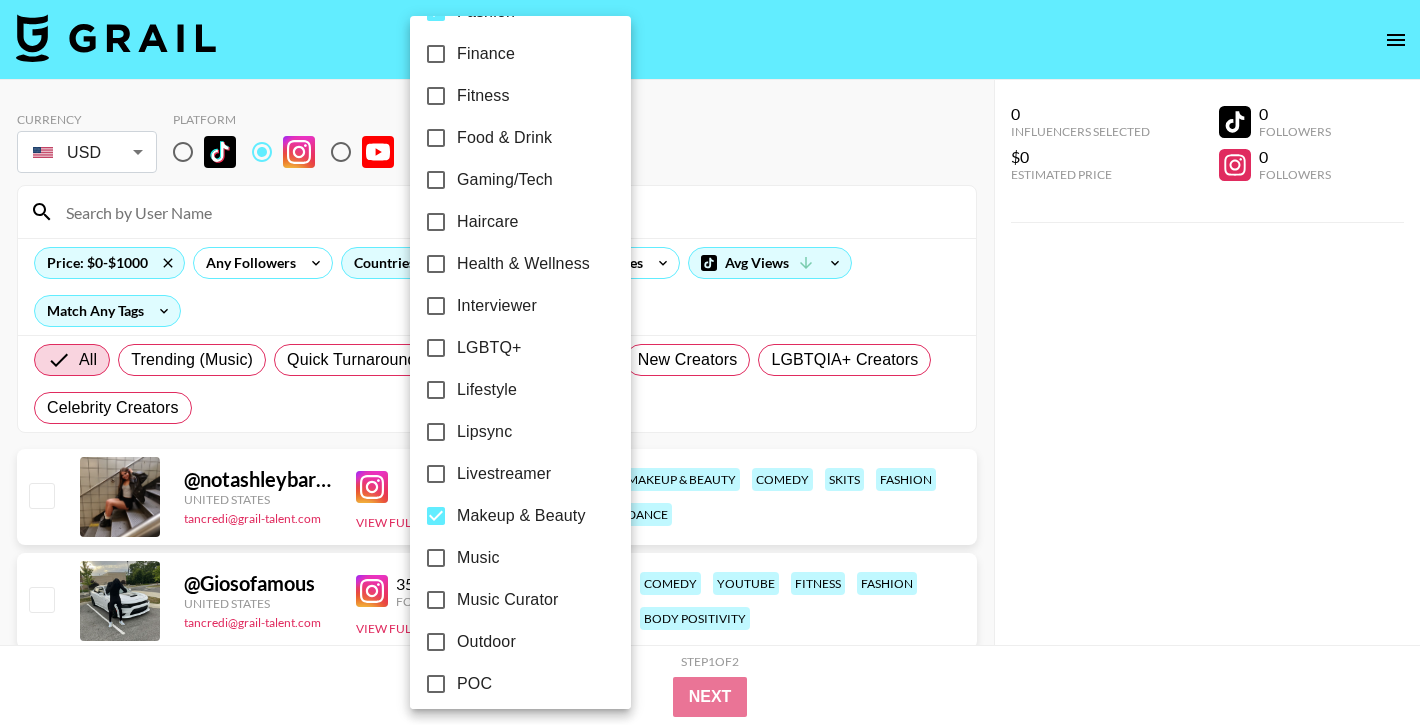click on "Lipsync" at bounding box center [484, 432] 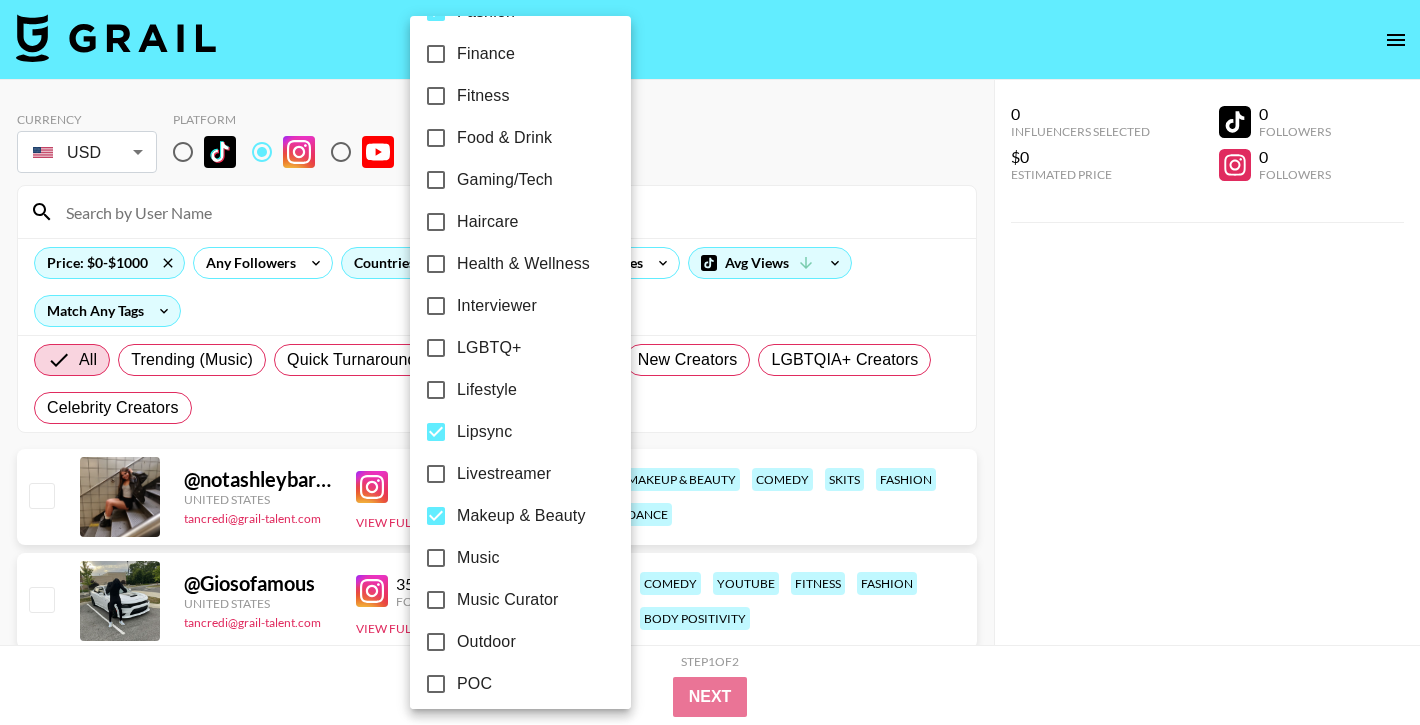 click on "Lifestyle" at bounding box center [507, 390] 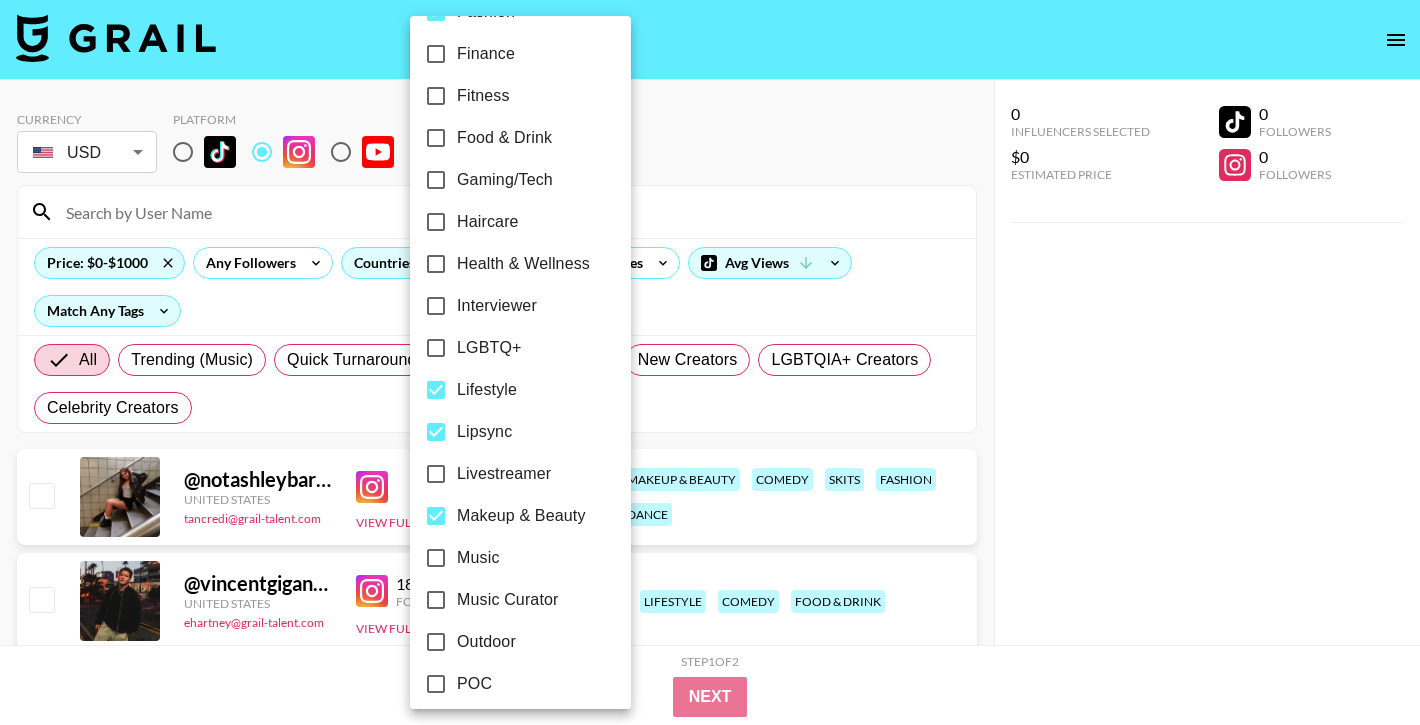 click at bounding box center [710, 362] 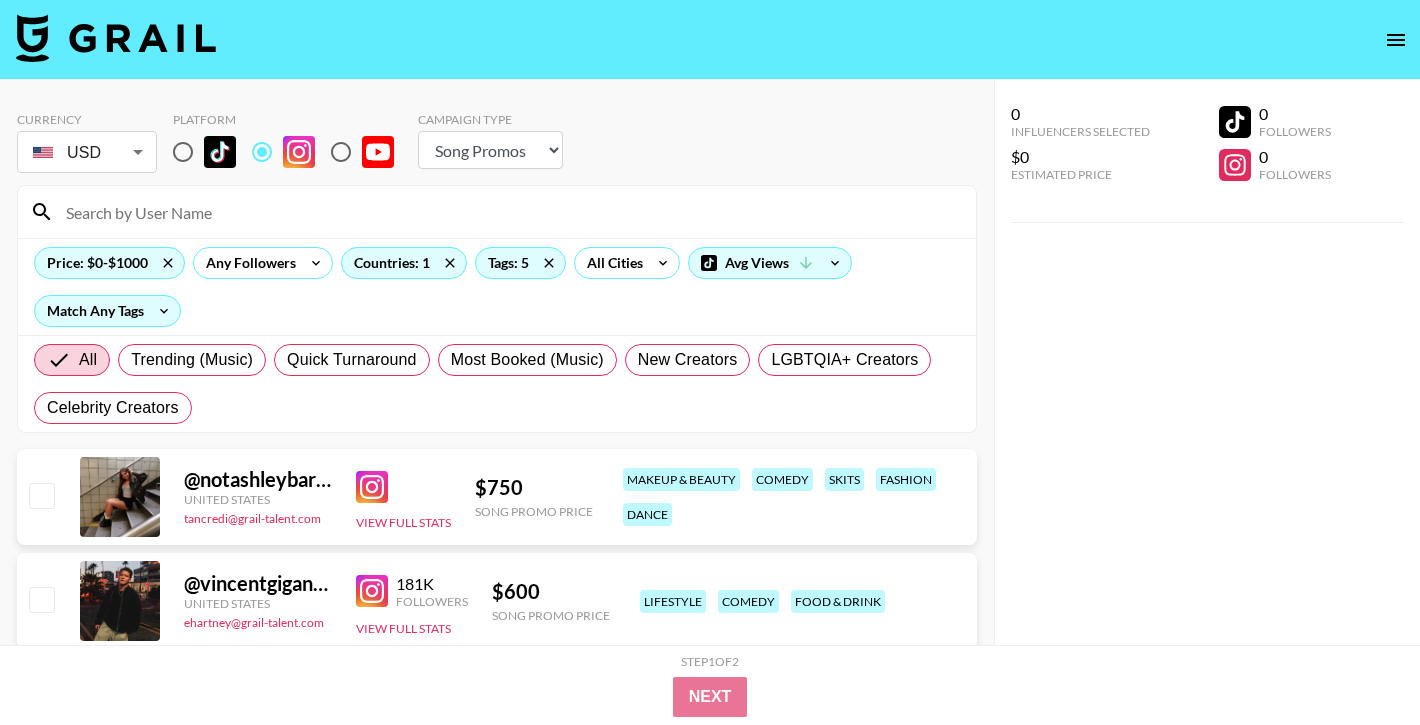 scroll, scrollTop: 0, scrollLeft: 0, axis: both 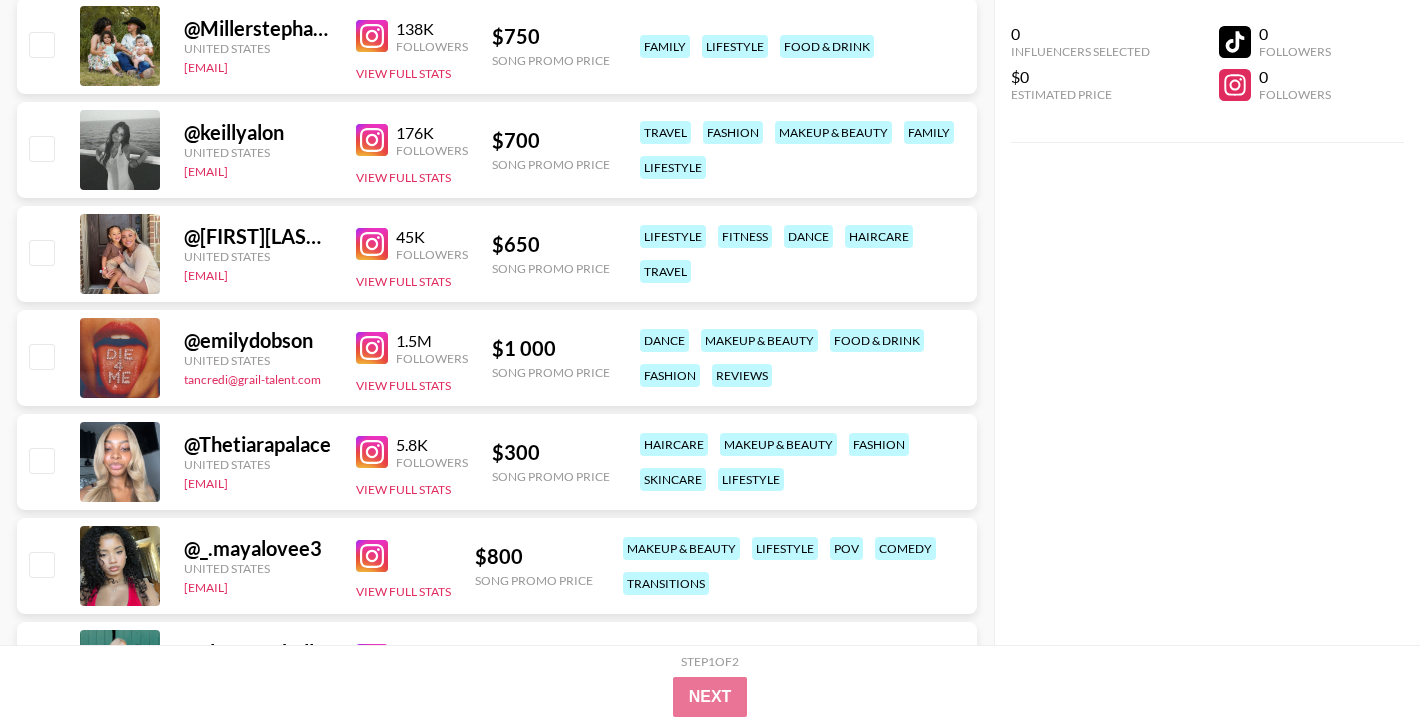 click at bounding box center [372, 244] 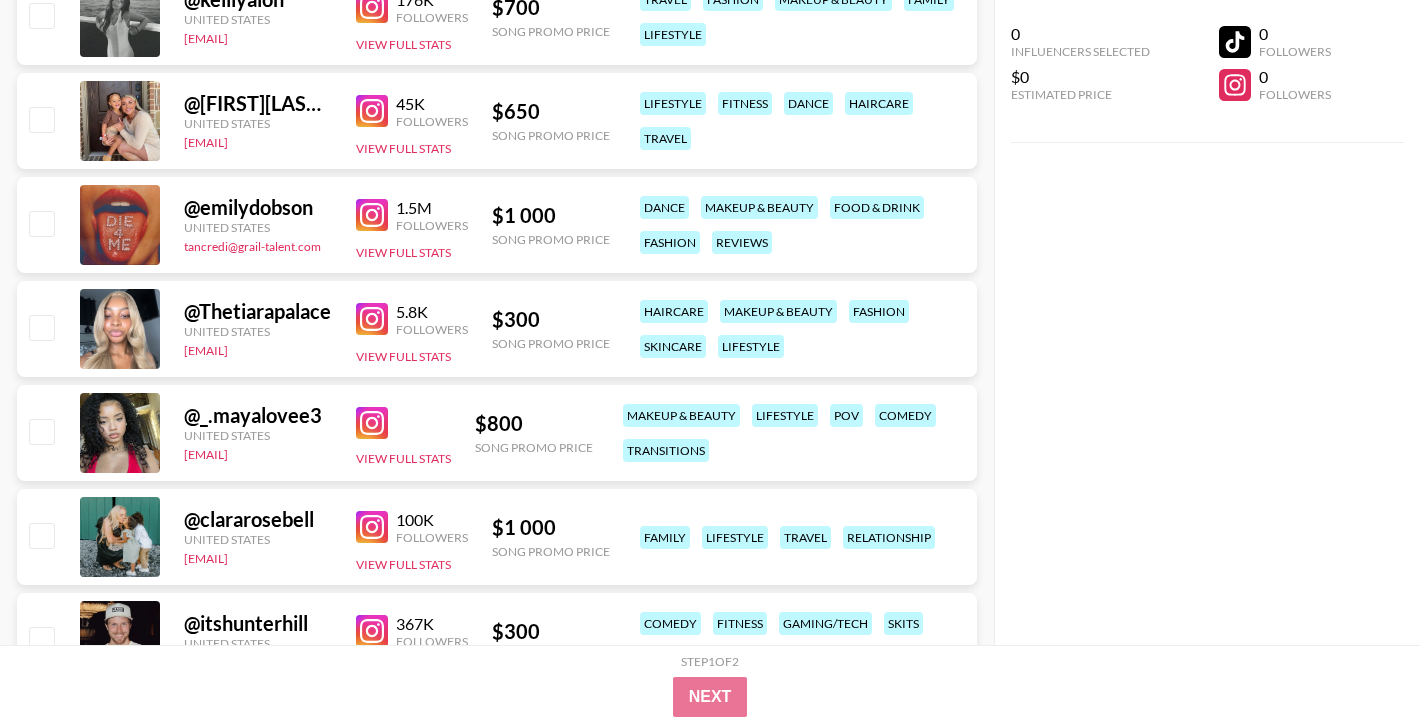 scroll, scrollTop: 1766, scrollLeft: 0, axis: vertical 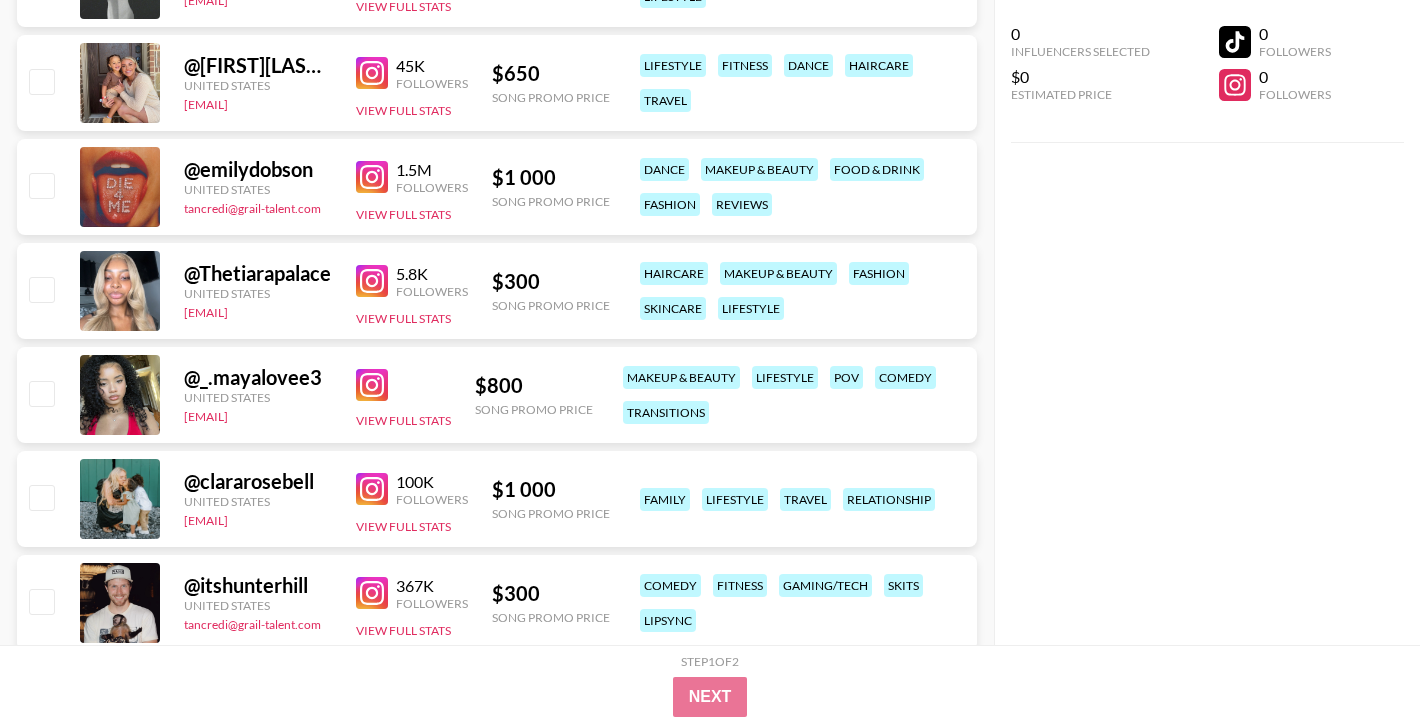 click at bounding box center [372, 385] 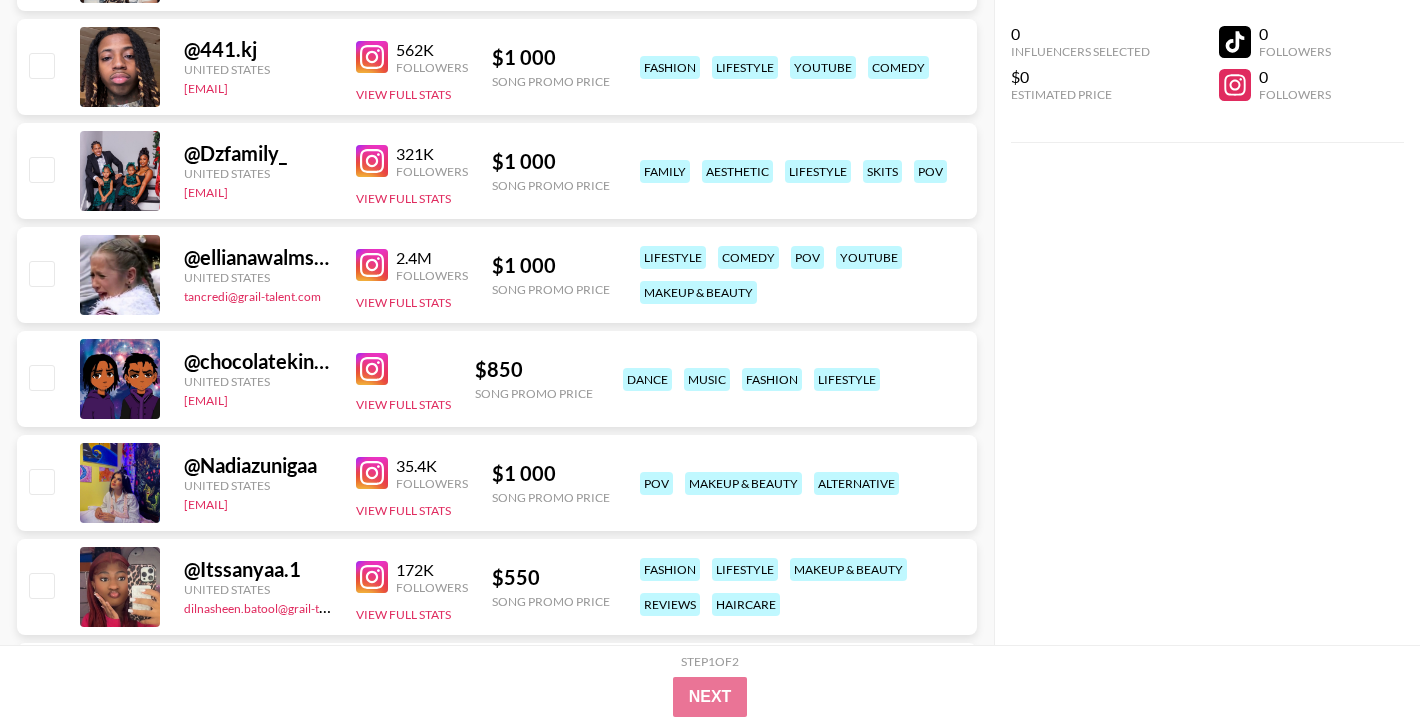 scroll, scrollTop: 2430, scrollLeft: 0, axis: vertical 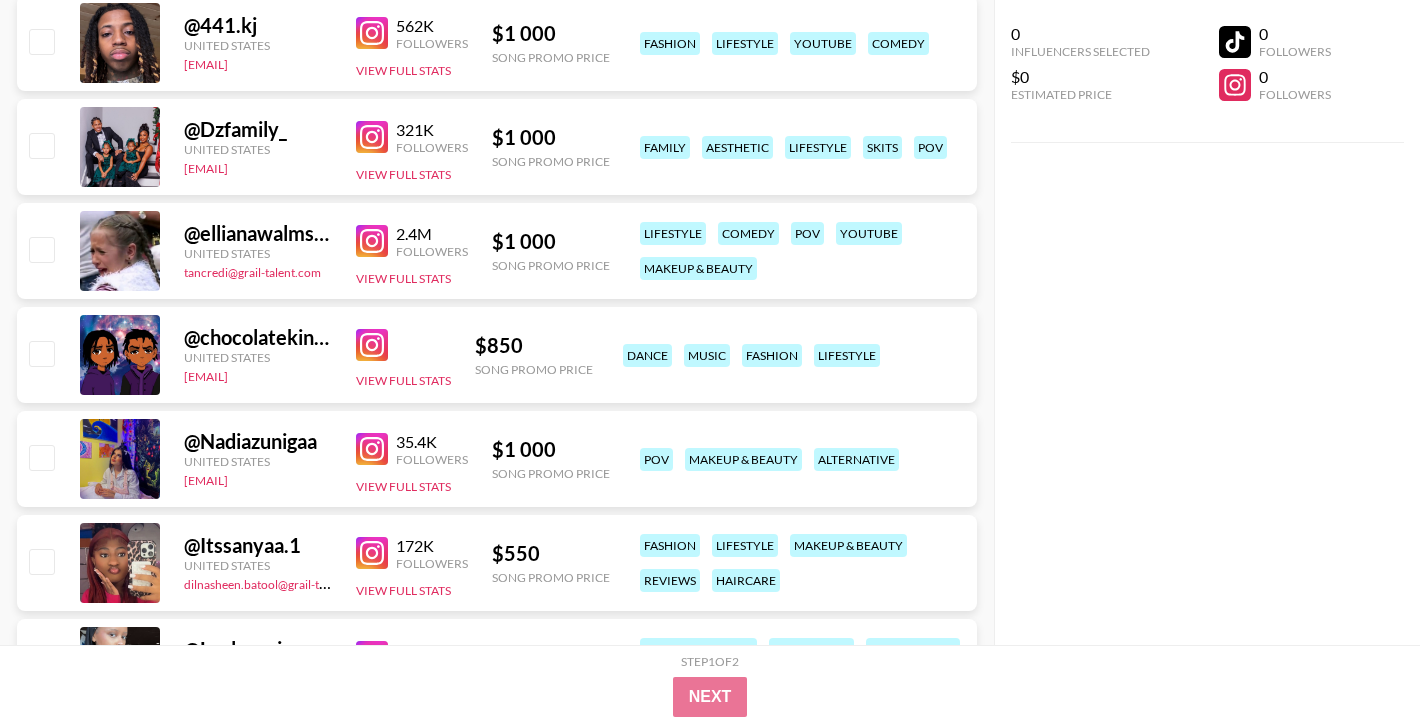 click at bounding box center [372, 241] 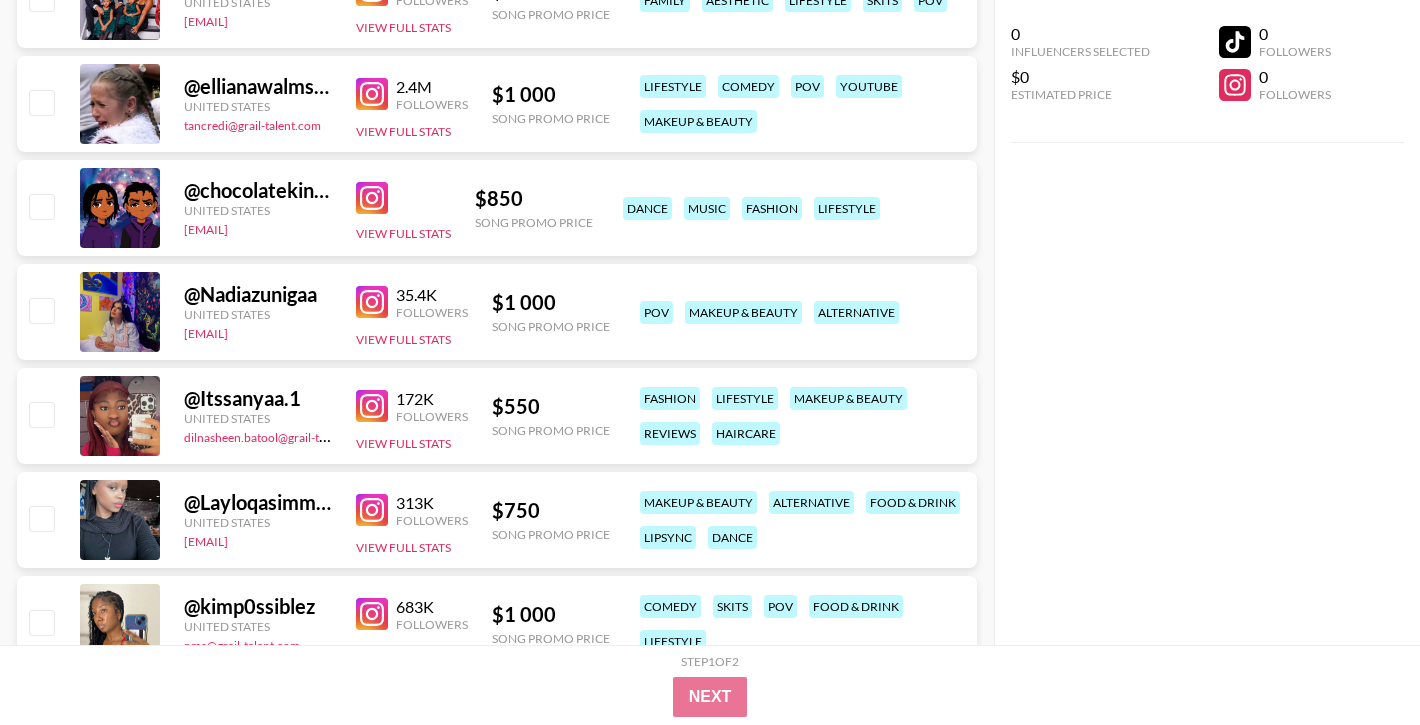 scroll, scrollTop: 2678, scrollLeft: 0, axis: vertical 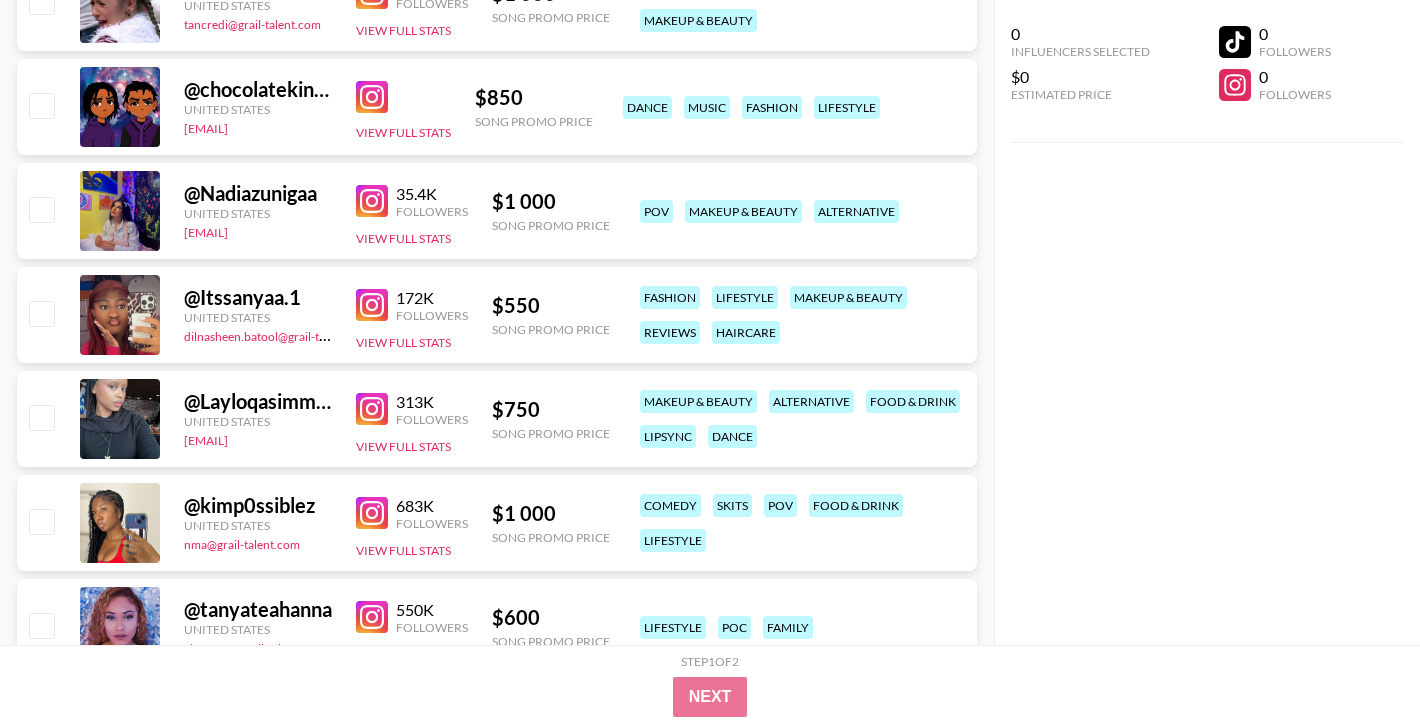 click at bounding box center [372, 201] 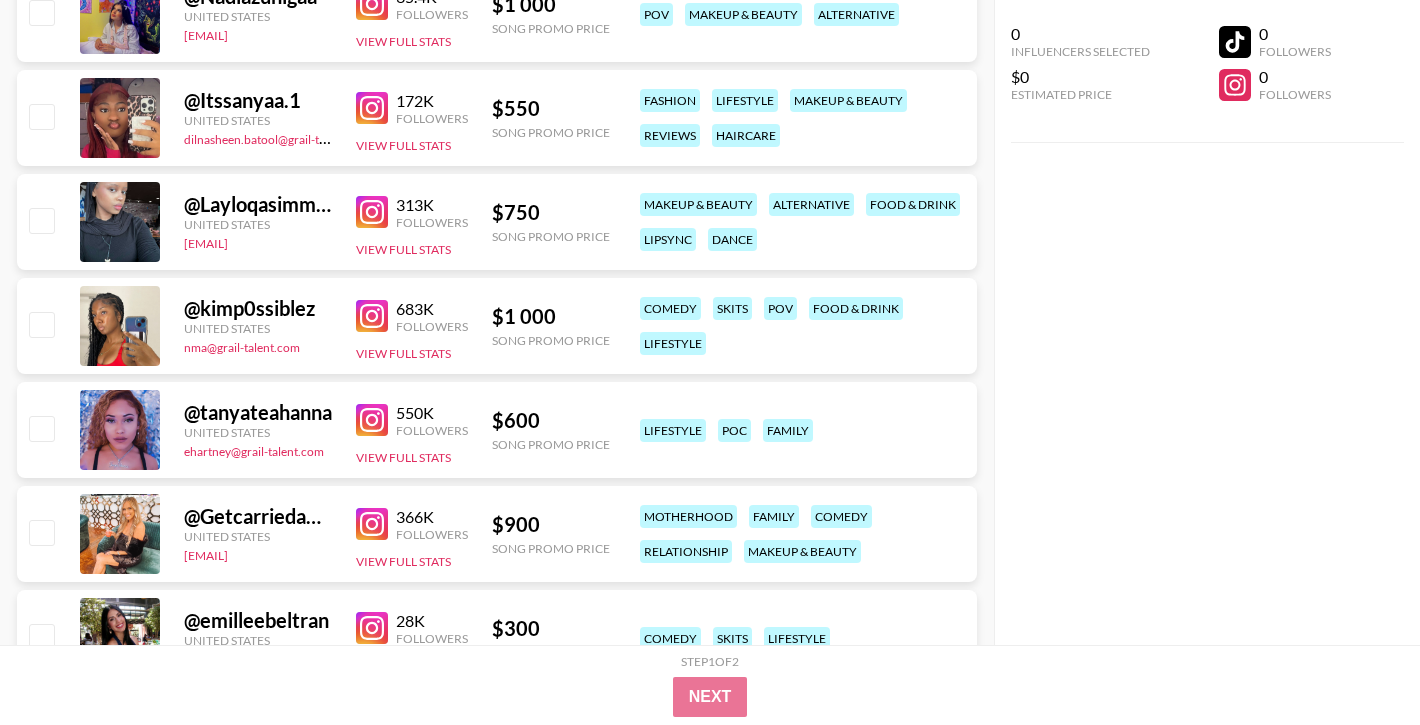 scroll, scrollTop: 2891, scrollLeft: 0, axis: vertical 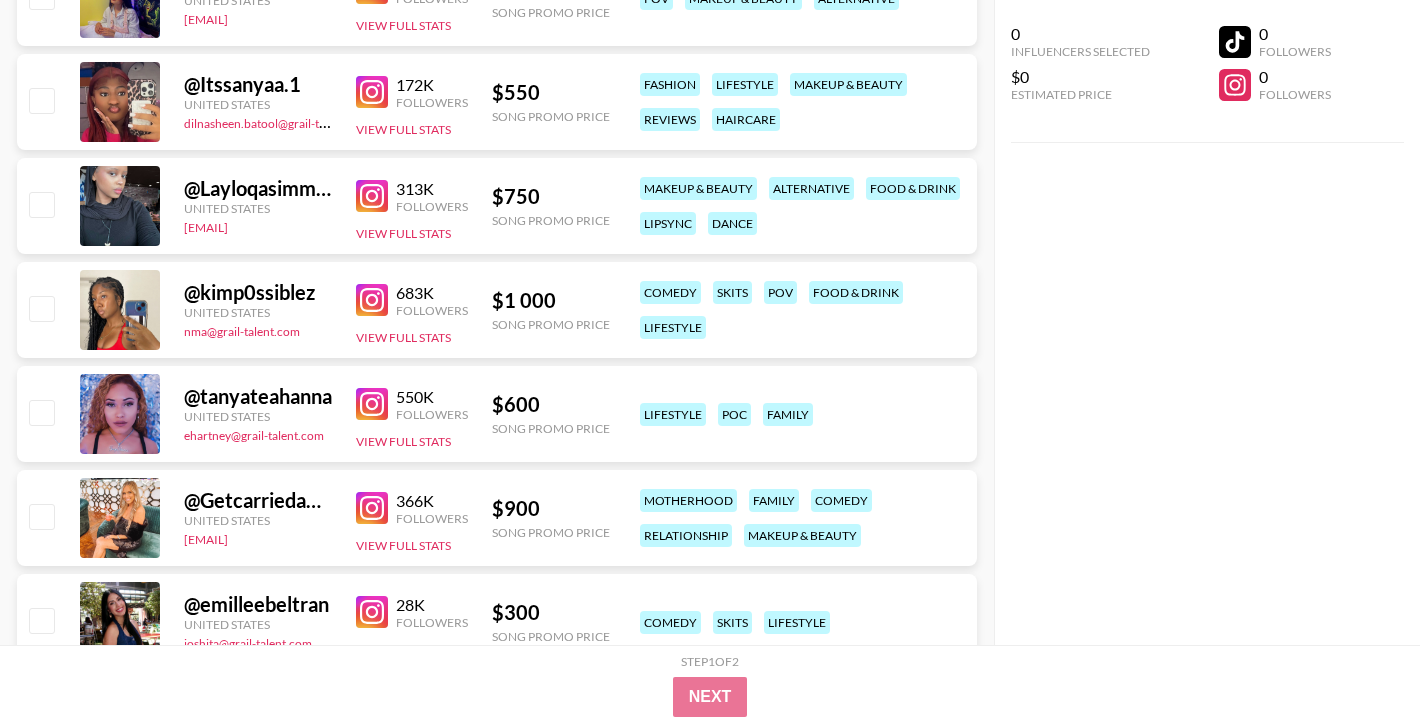 click at bounding box center (372, 300) 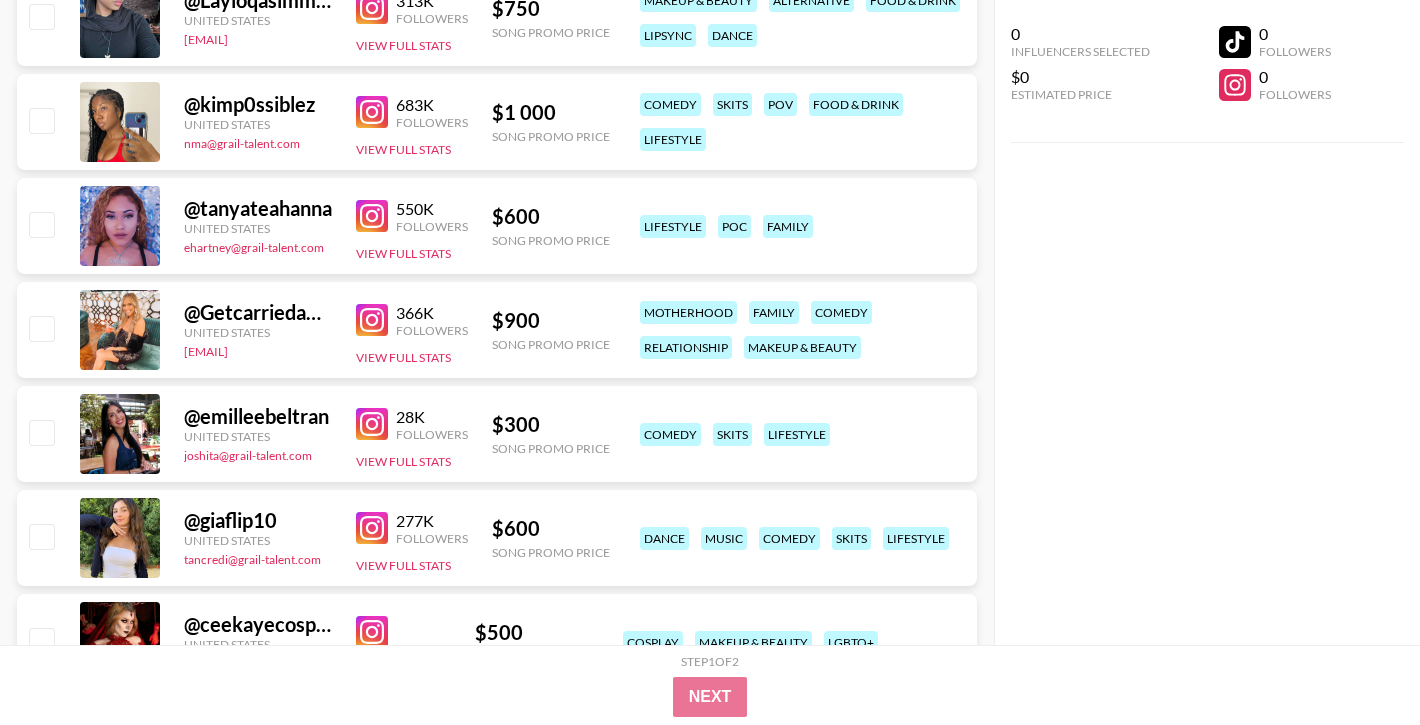 scroll, scrollTop: 3124, scrollLeft: 0, axis: vertical 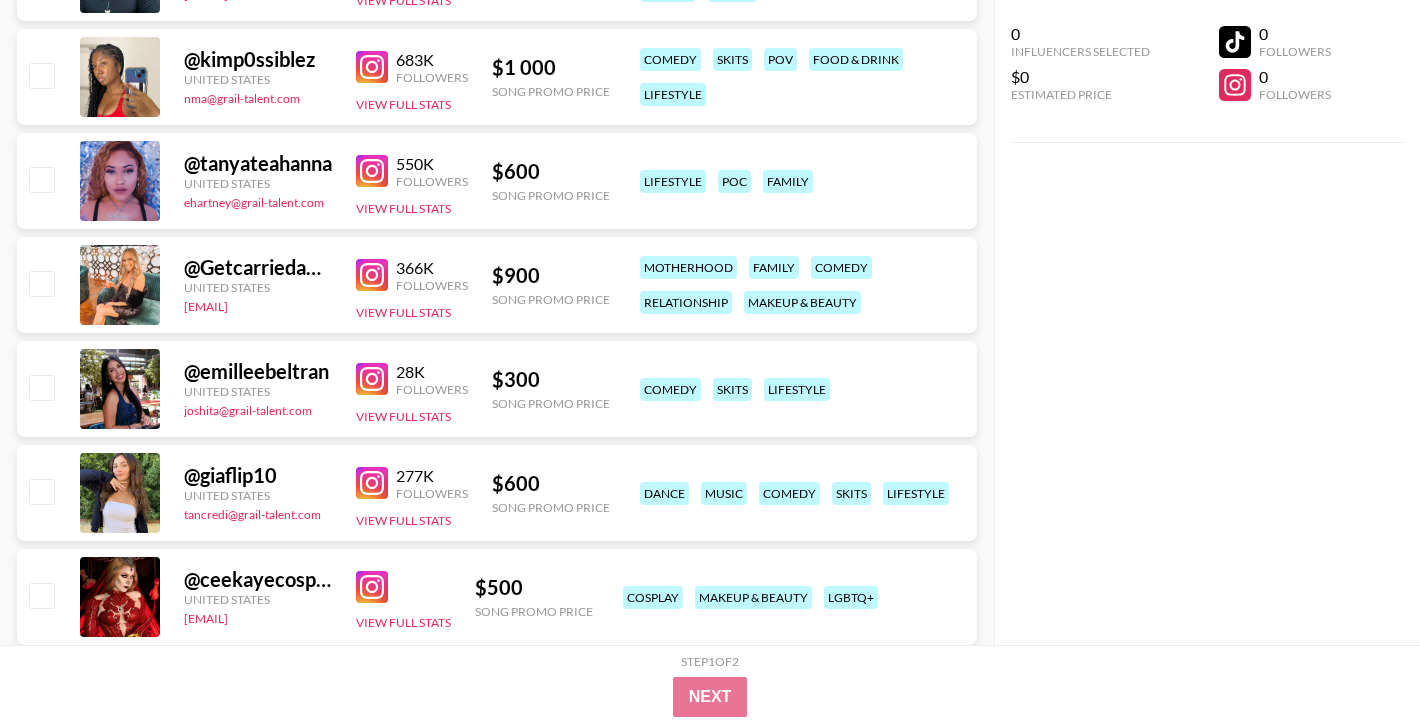 click at bounding box center (372, 171) 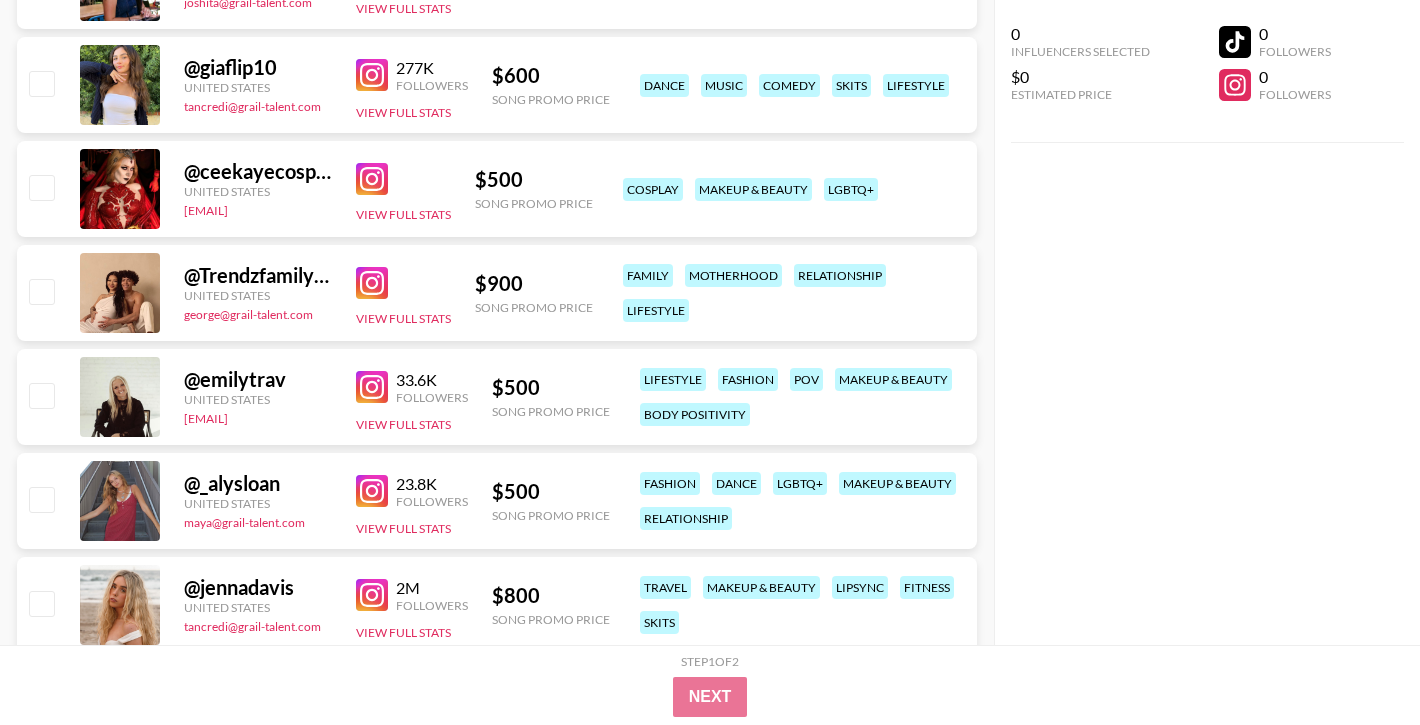 scroll, scrollTop: 3542, scrollLeft: 0, axis: vertical 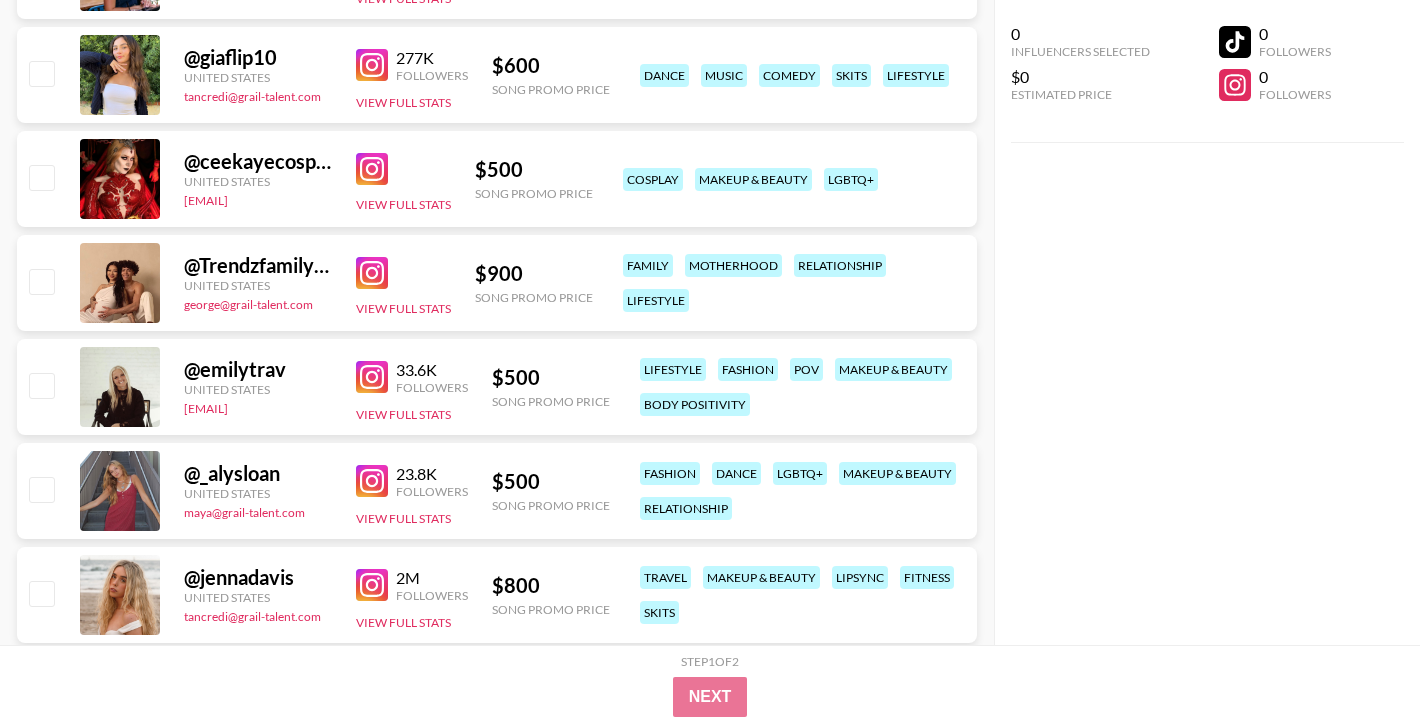 click at bounding box center [372, 169] 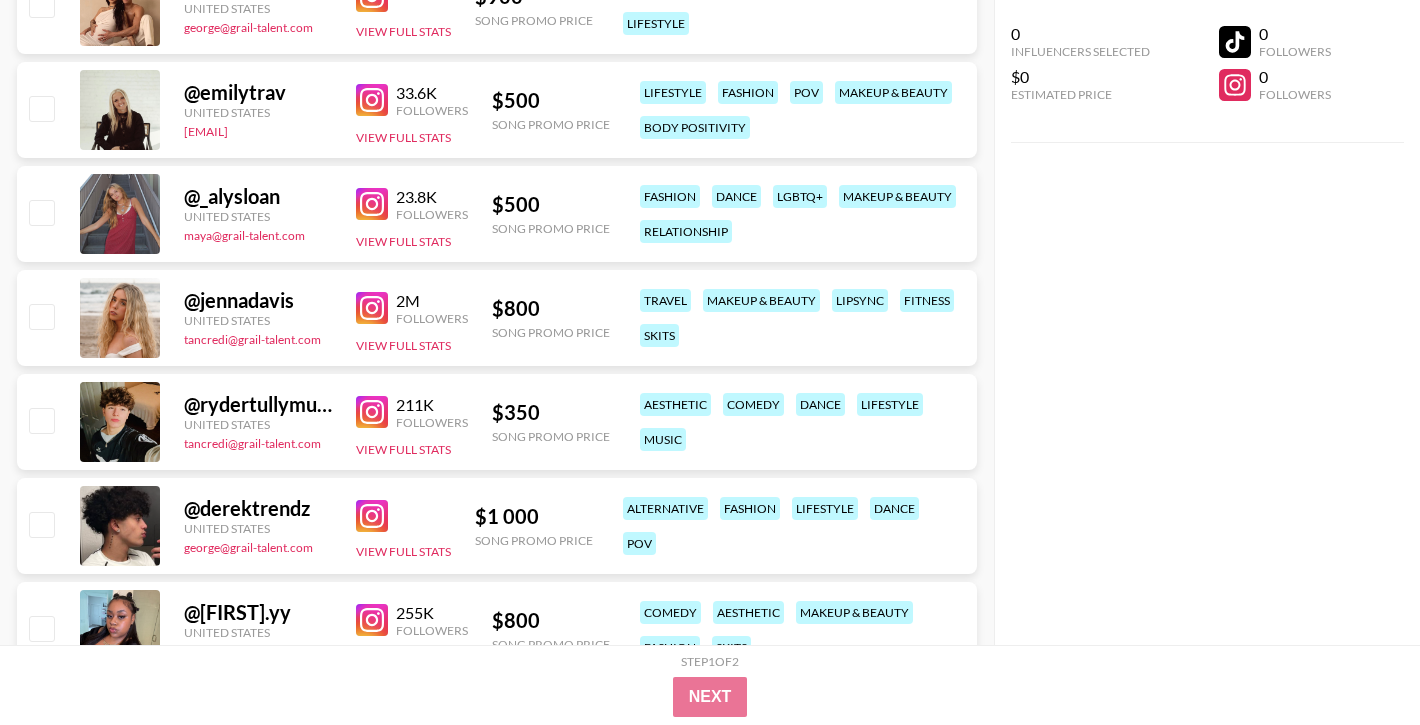scroll, scrollTop: 3823, scrollLeft: 0, axis: vertical 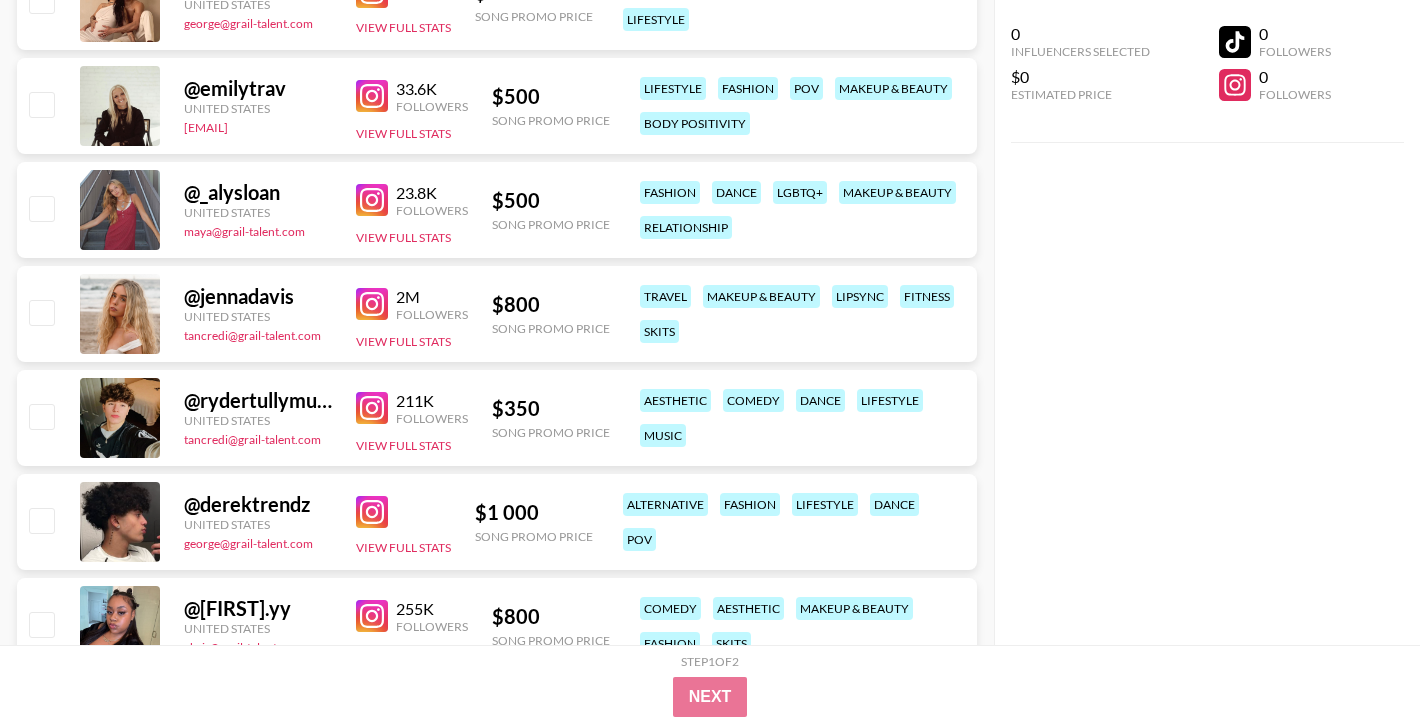 click at bounding box center (372, 304) 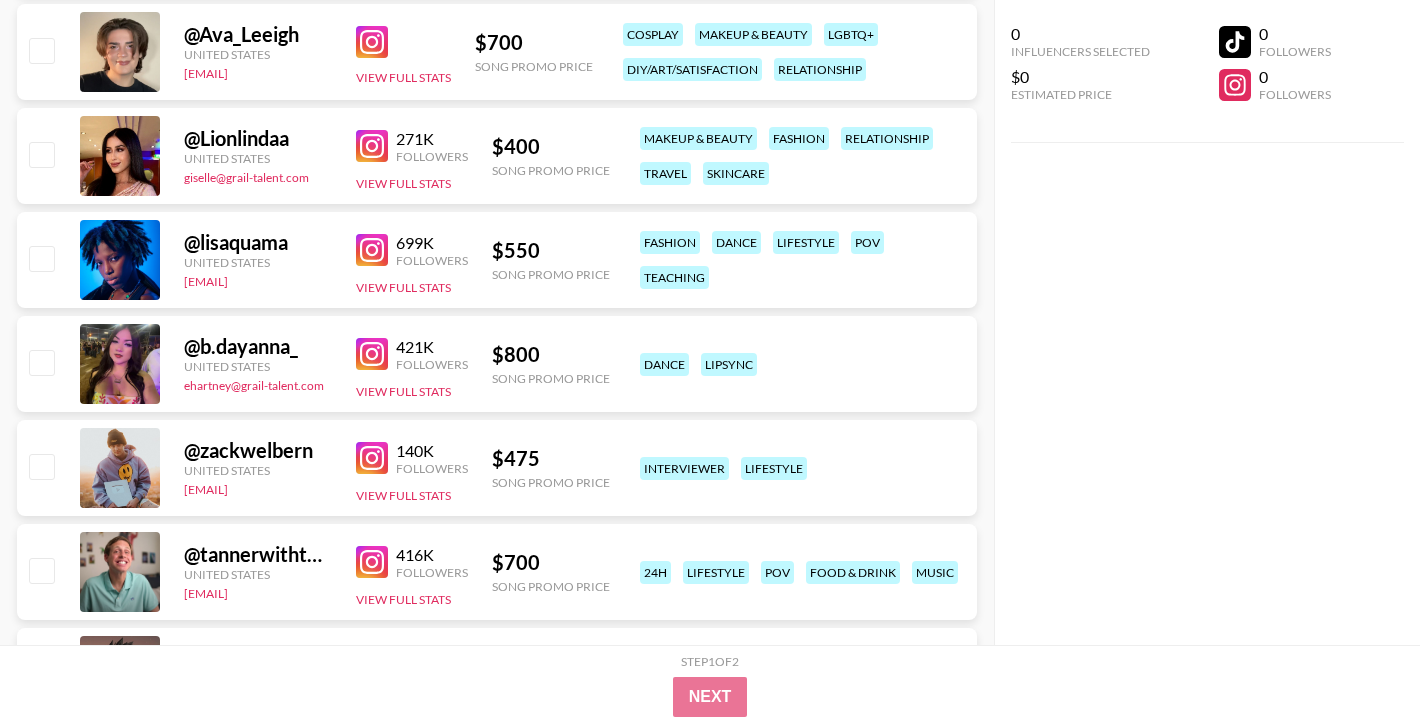 scroll, scrollTop: 4508, scrollLeft: 0, axis: vertical 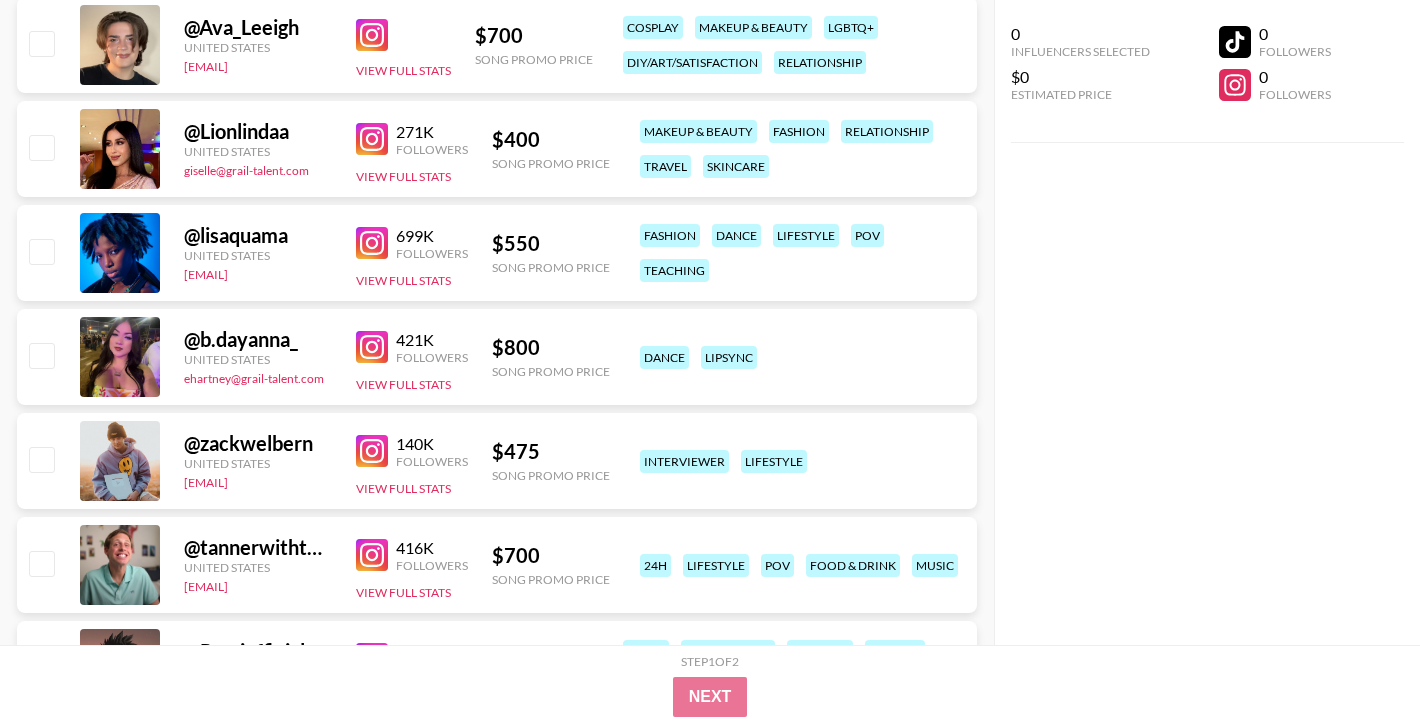 click at bounding box center [372, 347] 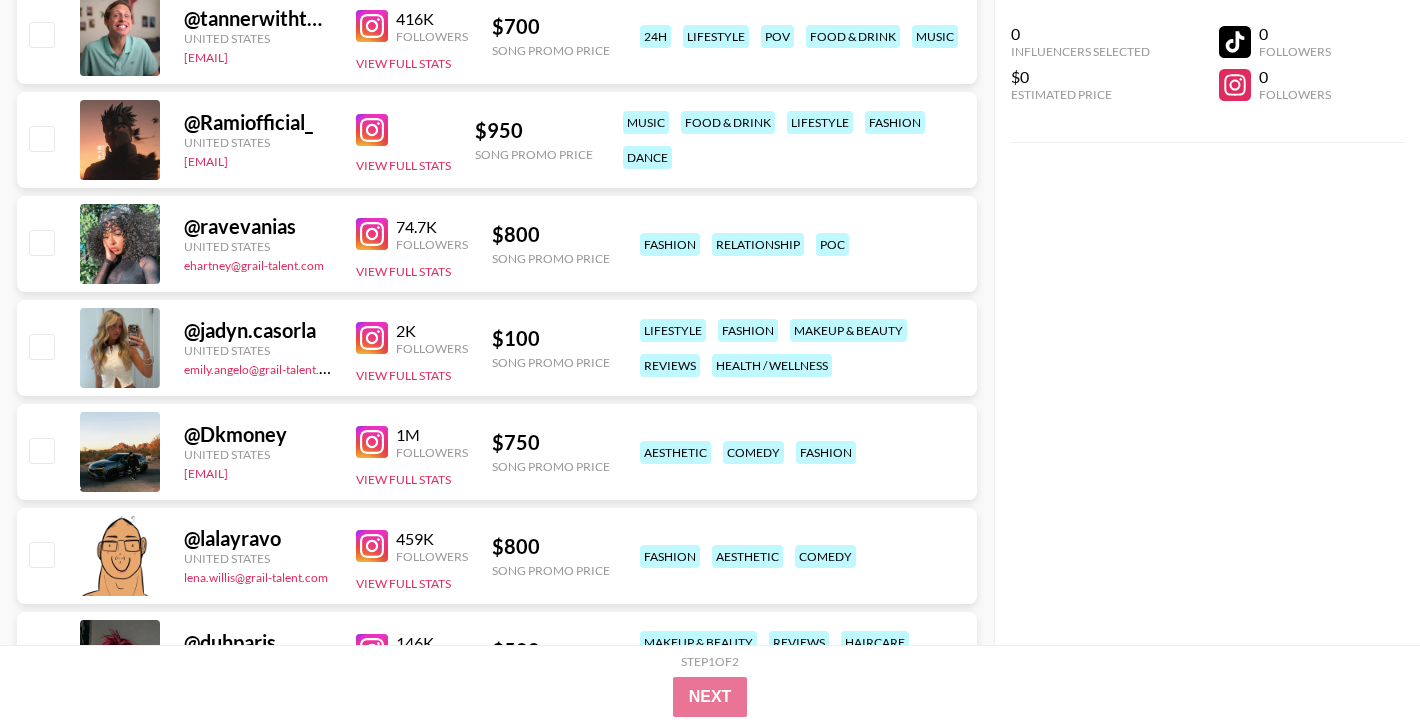scroll, scrollTop: 5044, scrollLeft: 0, axis: vertical 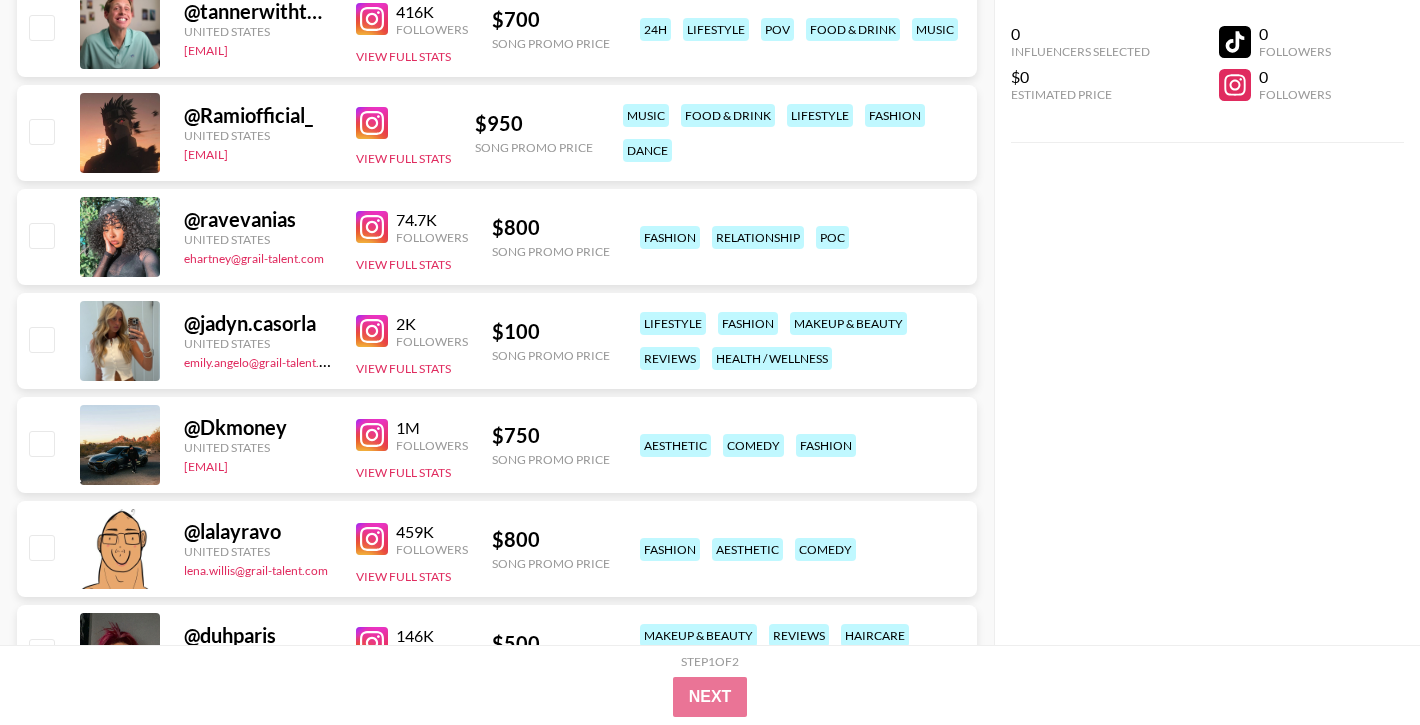 click at bounding box center [372, 227] 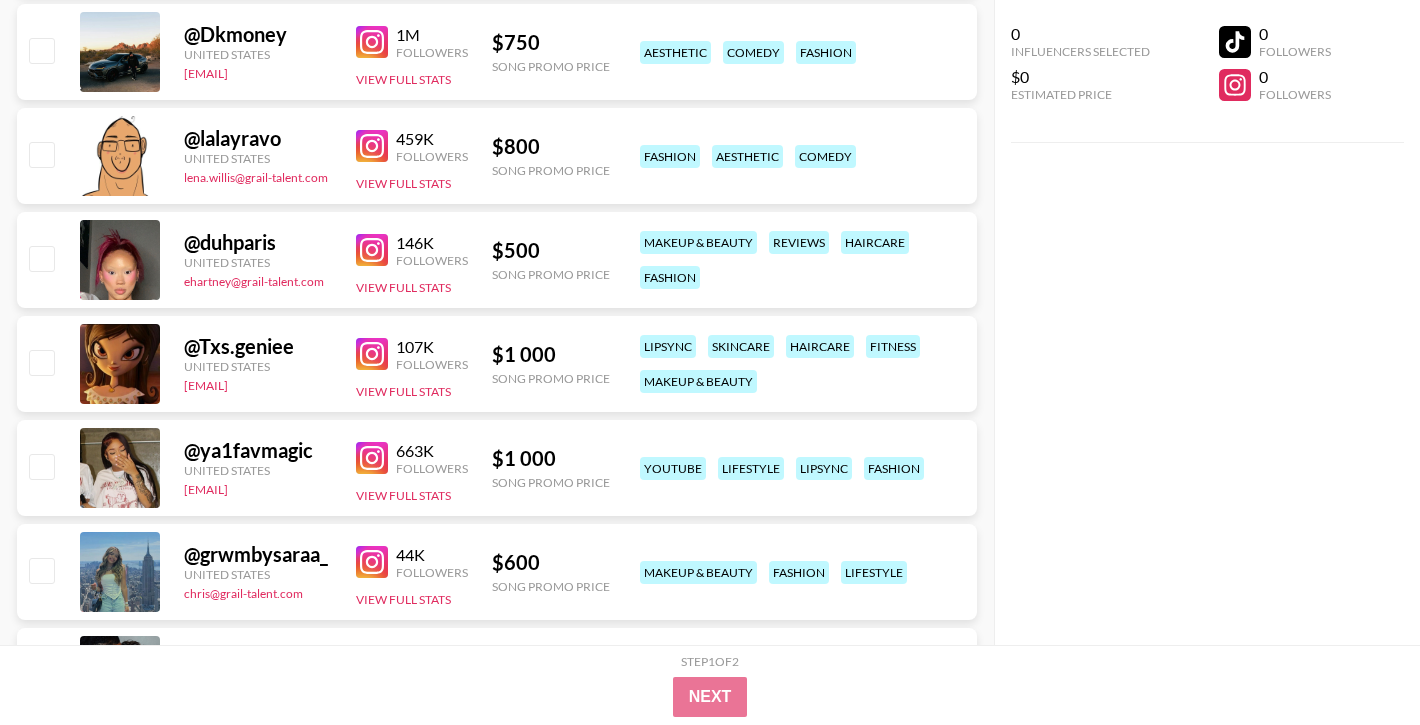 scroll, scrollTop: 5534, scrollLeft: 0, axis: vertical 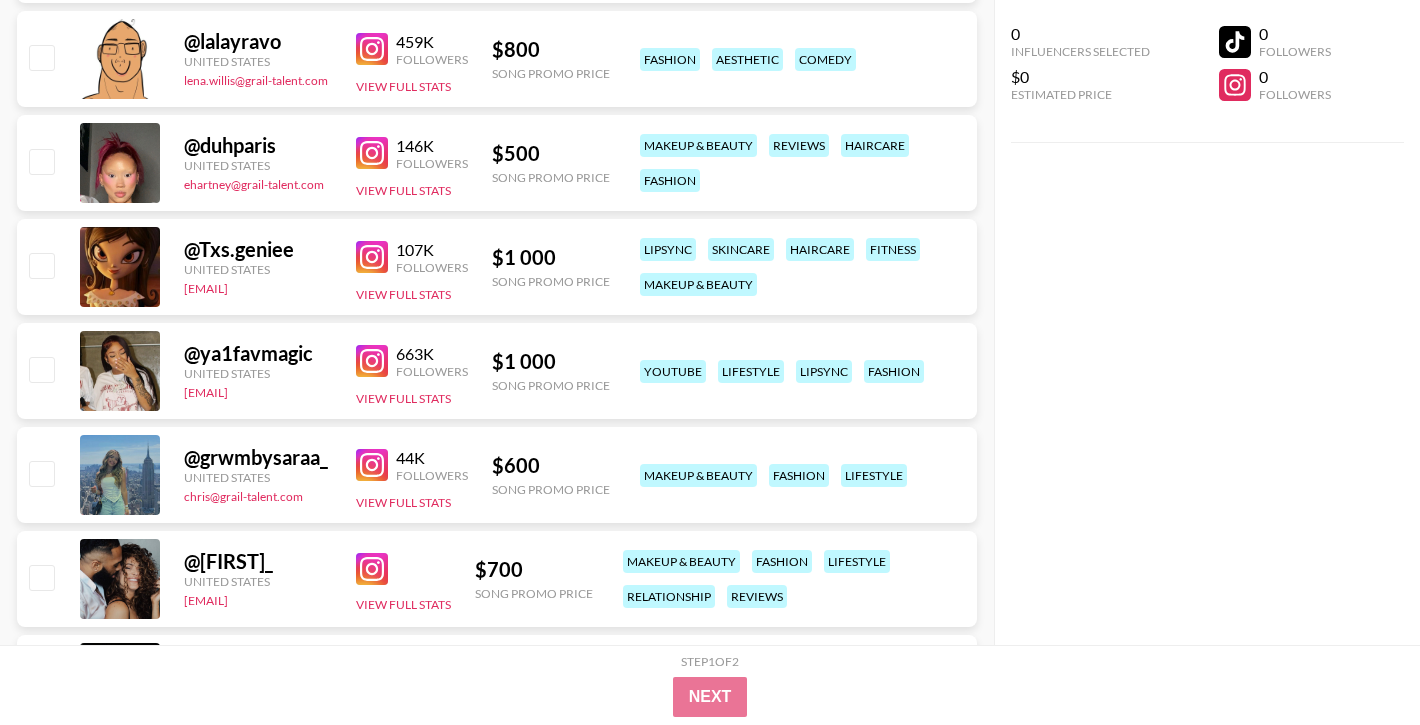 click at bounding box center (372, 361) 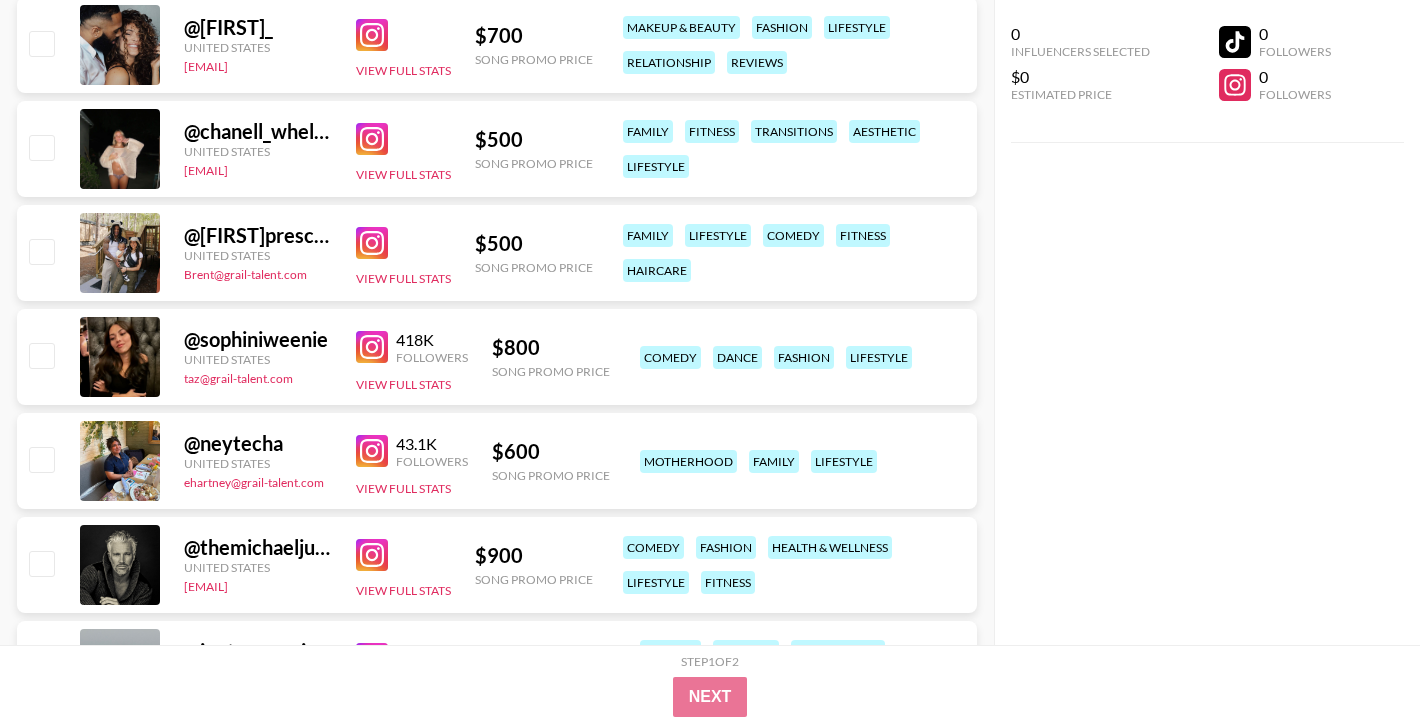scroll, scrollTop: 6072, scrollLeft: 0, axis: vertical 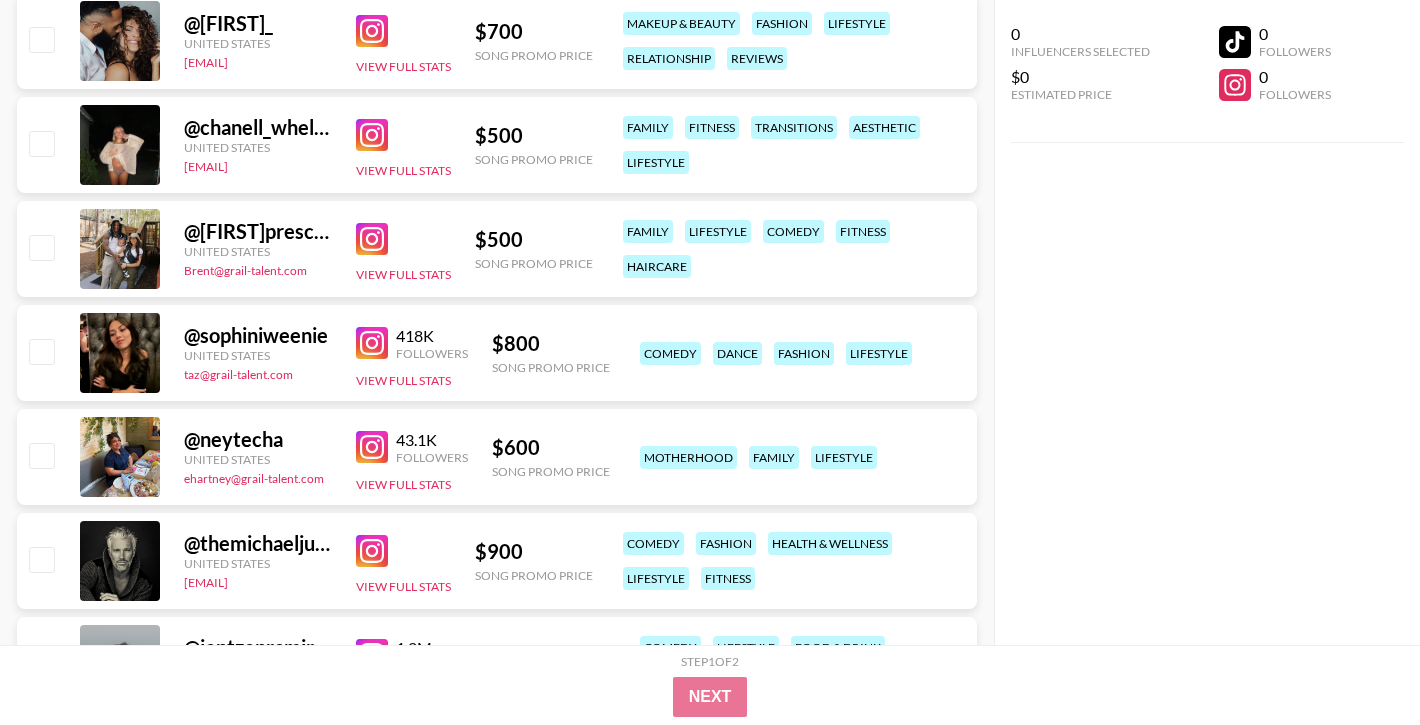 click at bounding box center [372, 343] 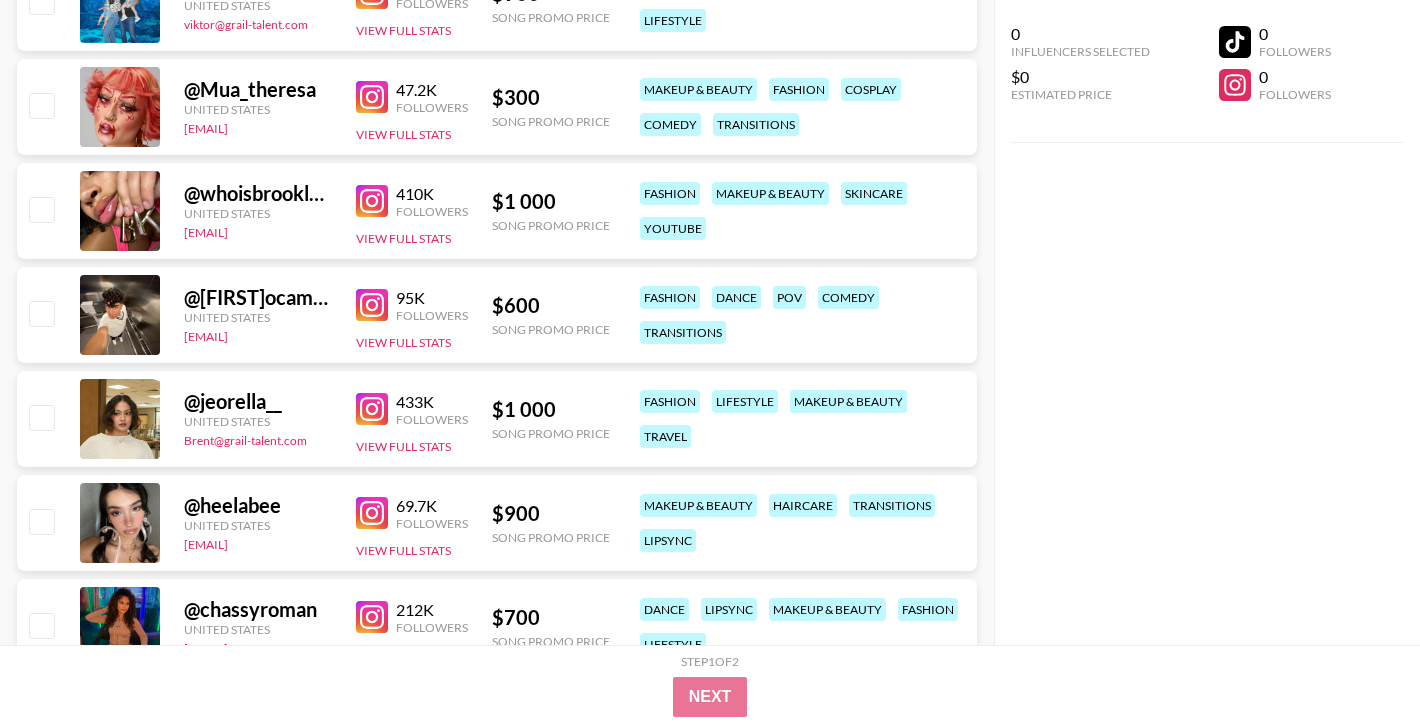 scroll, scrollTop: 7364, scrollLeft: 0, axis: vertical 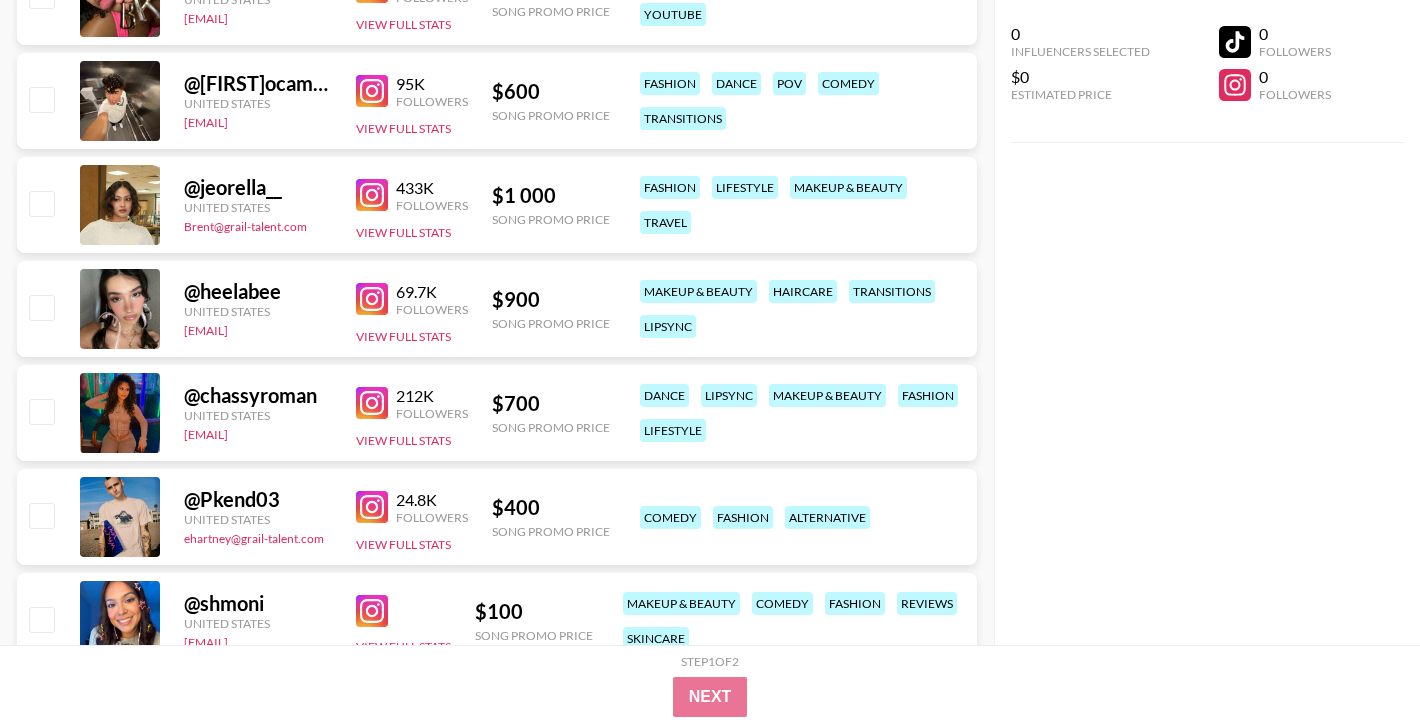 click at bounding box center (372, 195) 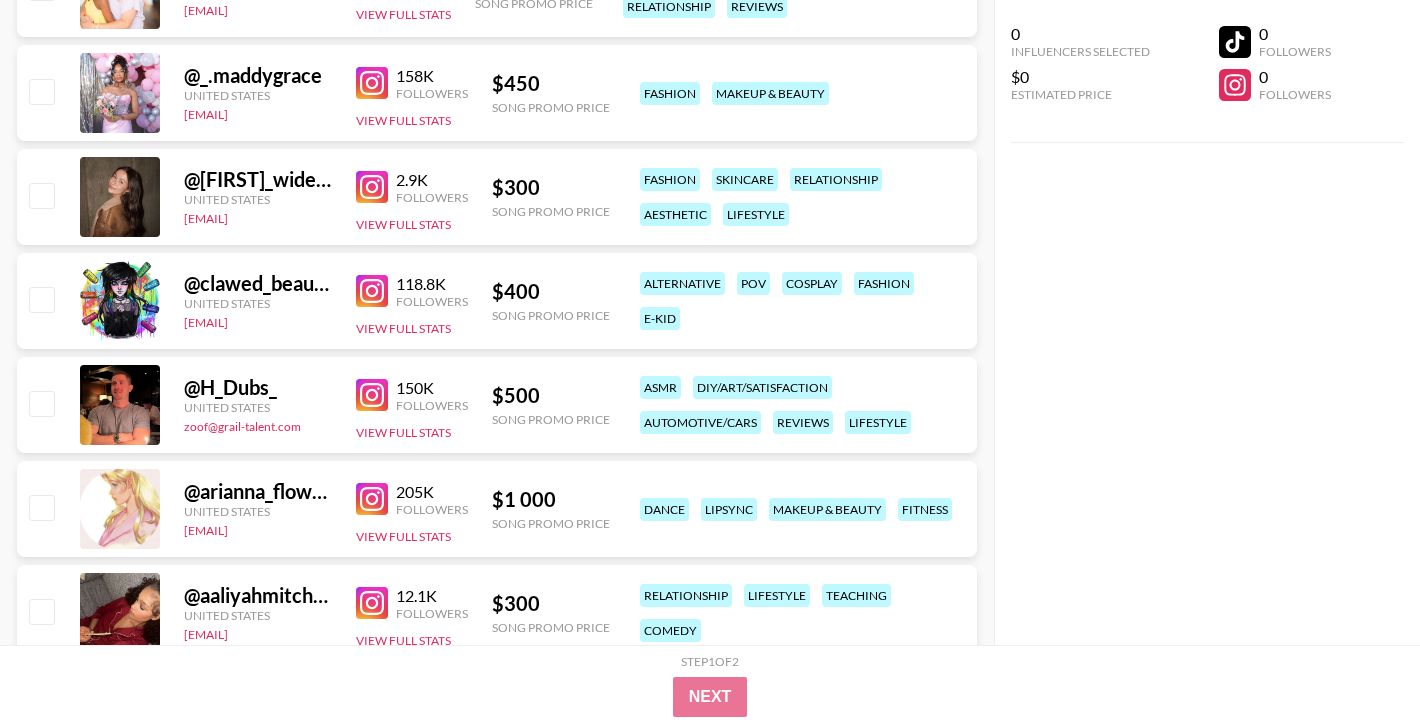 scroll, scrollTop: 8624, scrollLeft: 0, axis: vertical 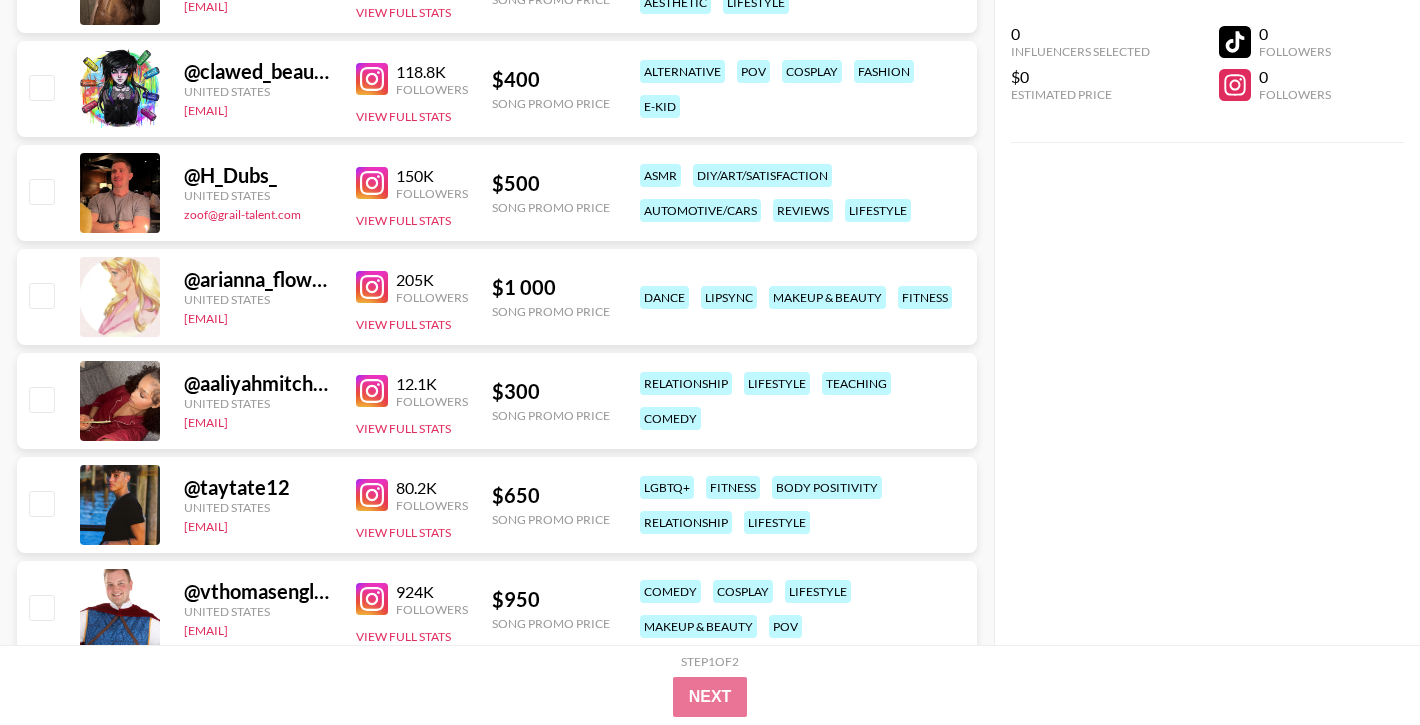 click at bounding box center (372, 287) 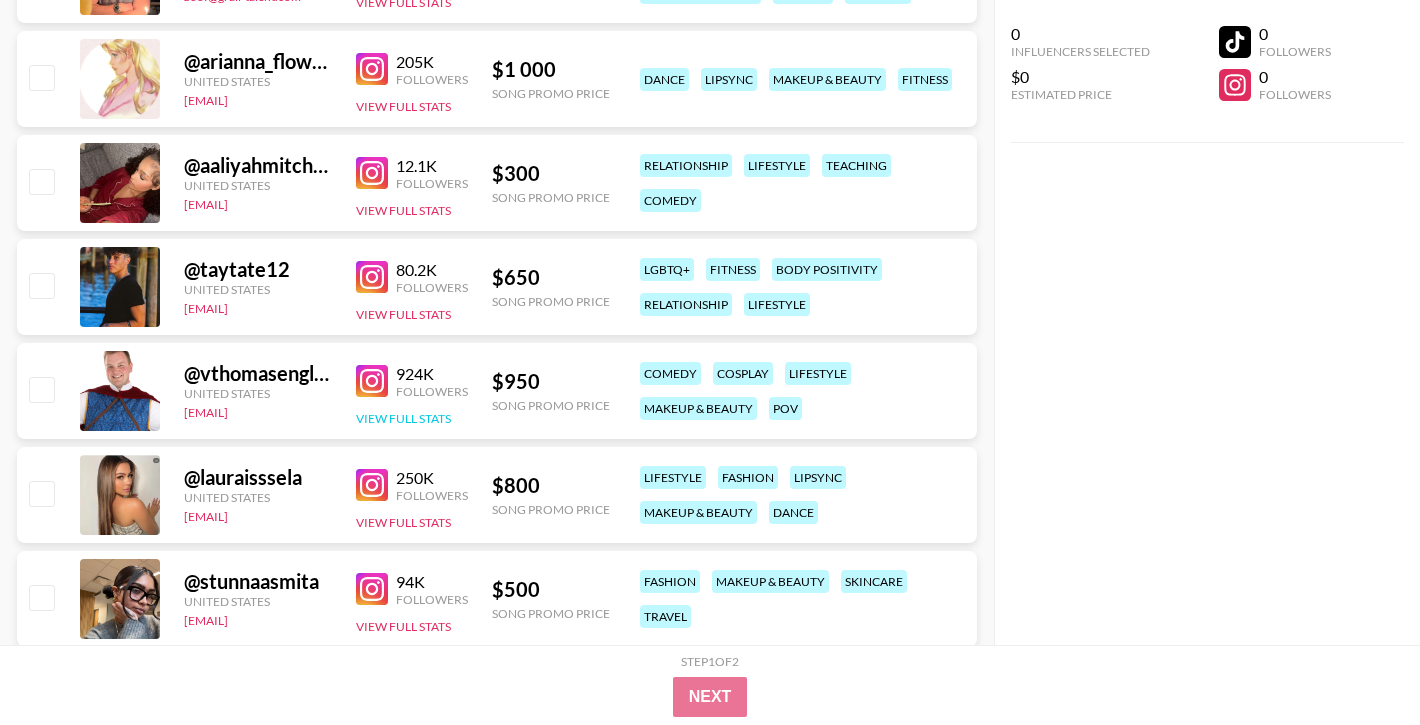 scroll, scrollTop: 8967, scrollLeft: 0, axis: vertical 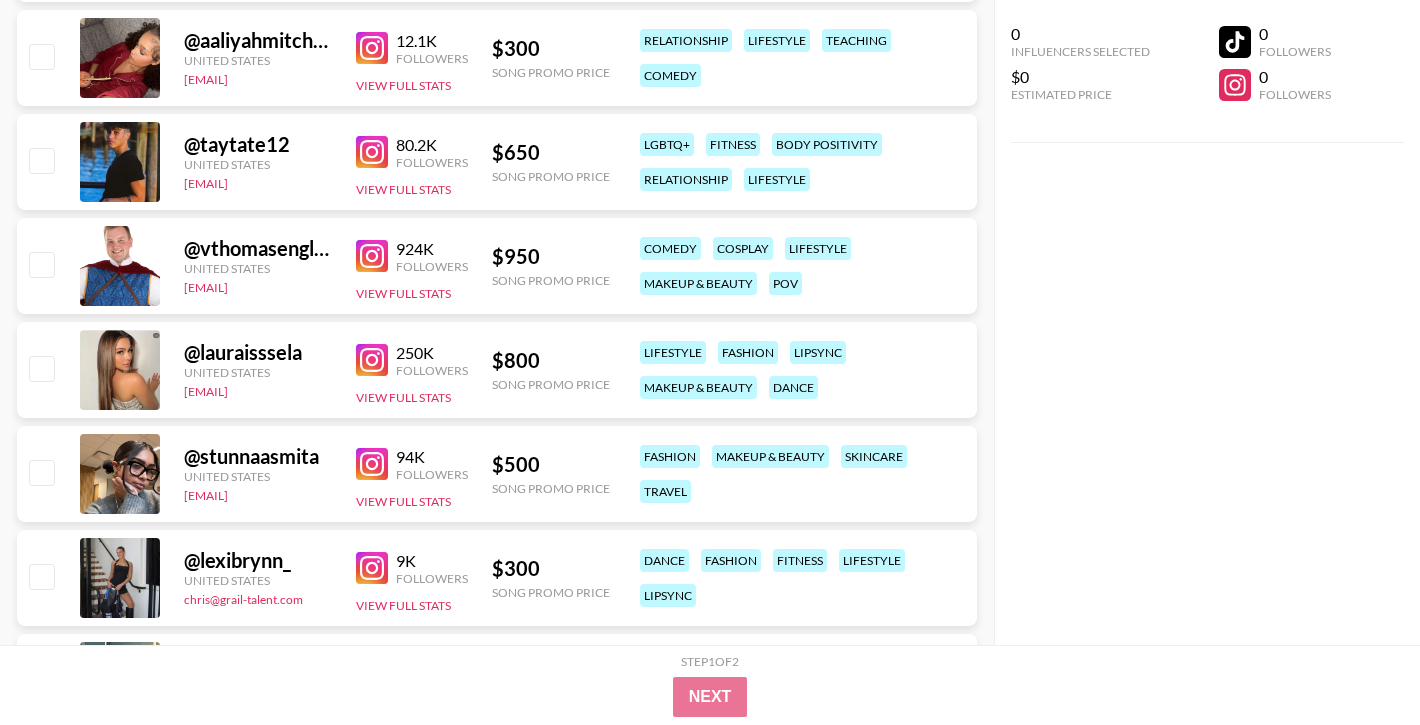 click at bounding box center [372, 360] 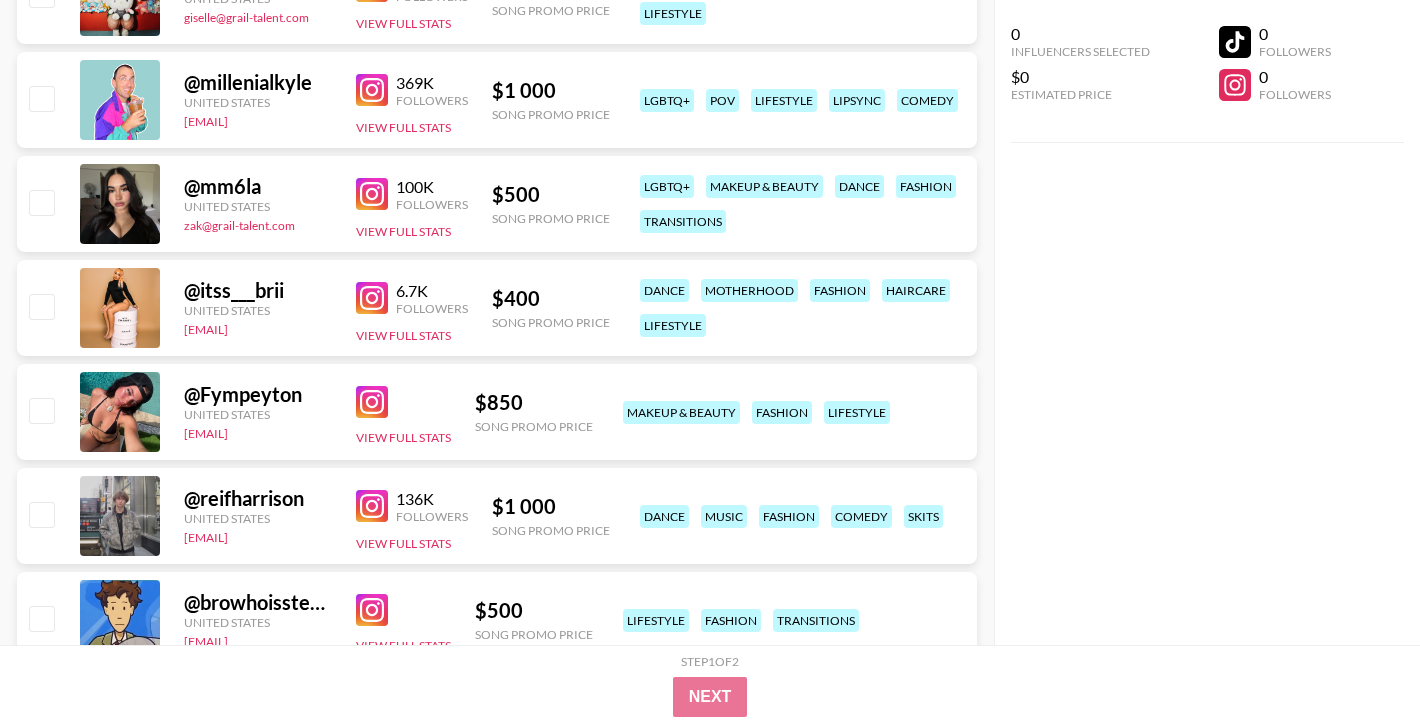 scroll, scrollTop: 10499, scrollLeft: 0, axis: vertical 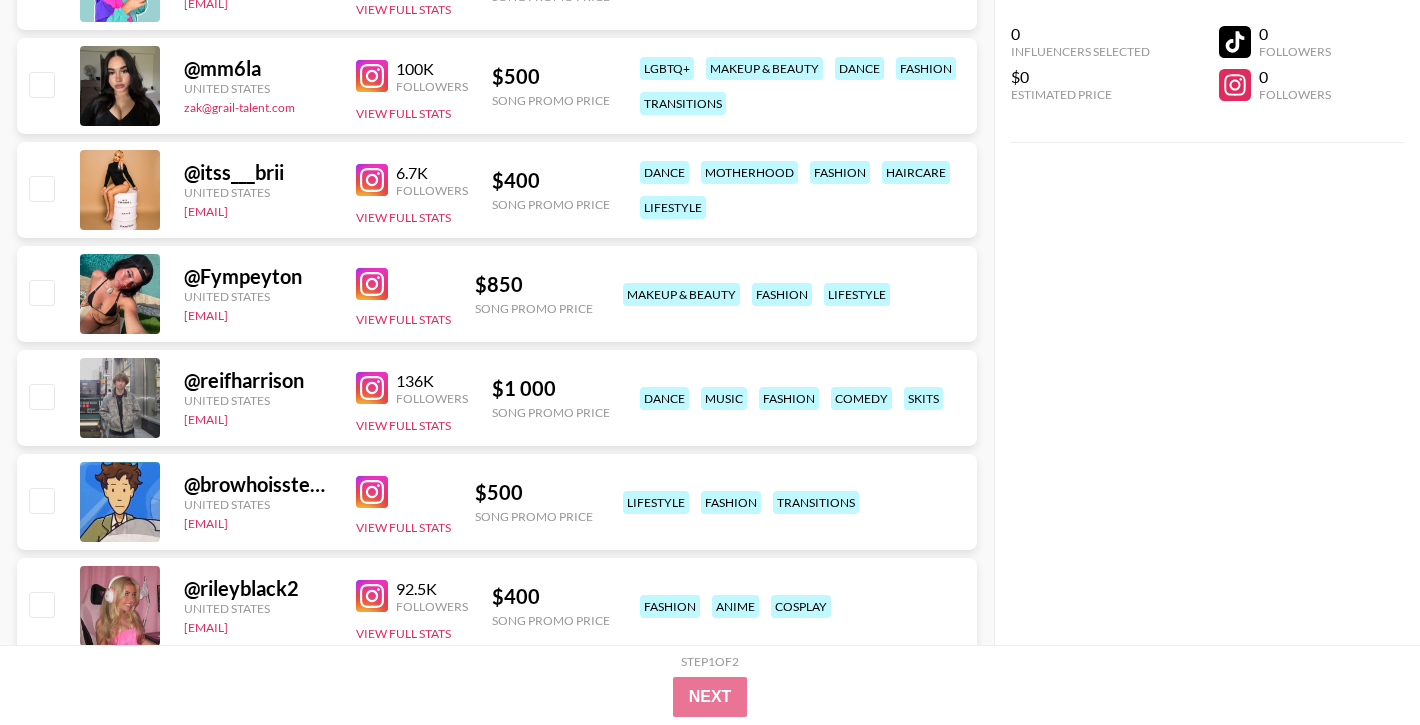 click at bounding box center [372, 284] 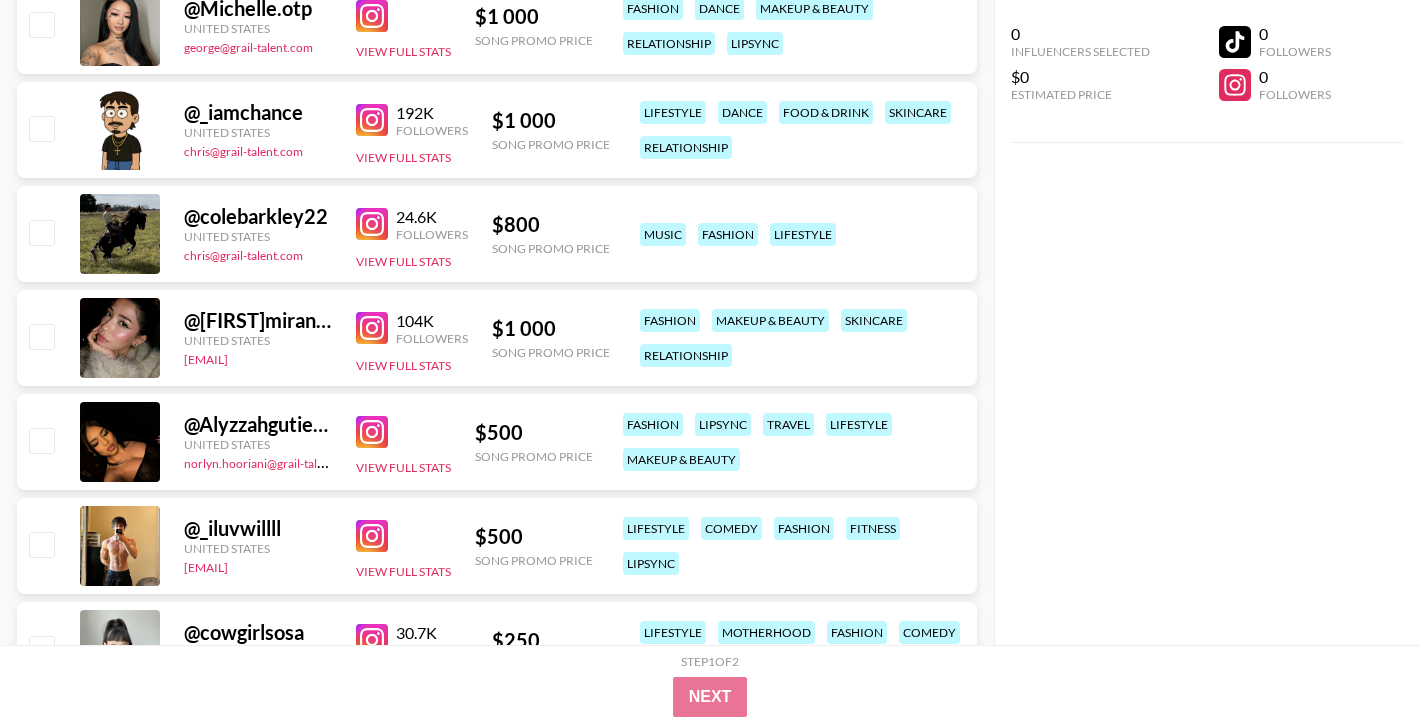 scroll, scrollTop: 11383, scrollLeft: 0, axis: vertical 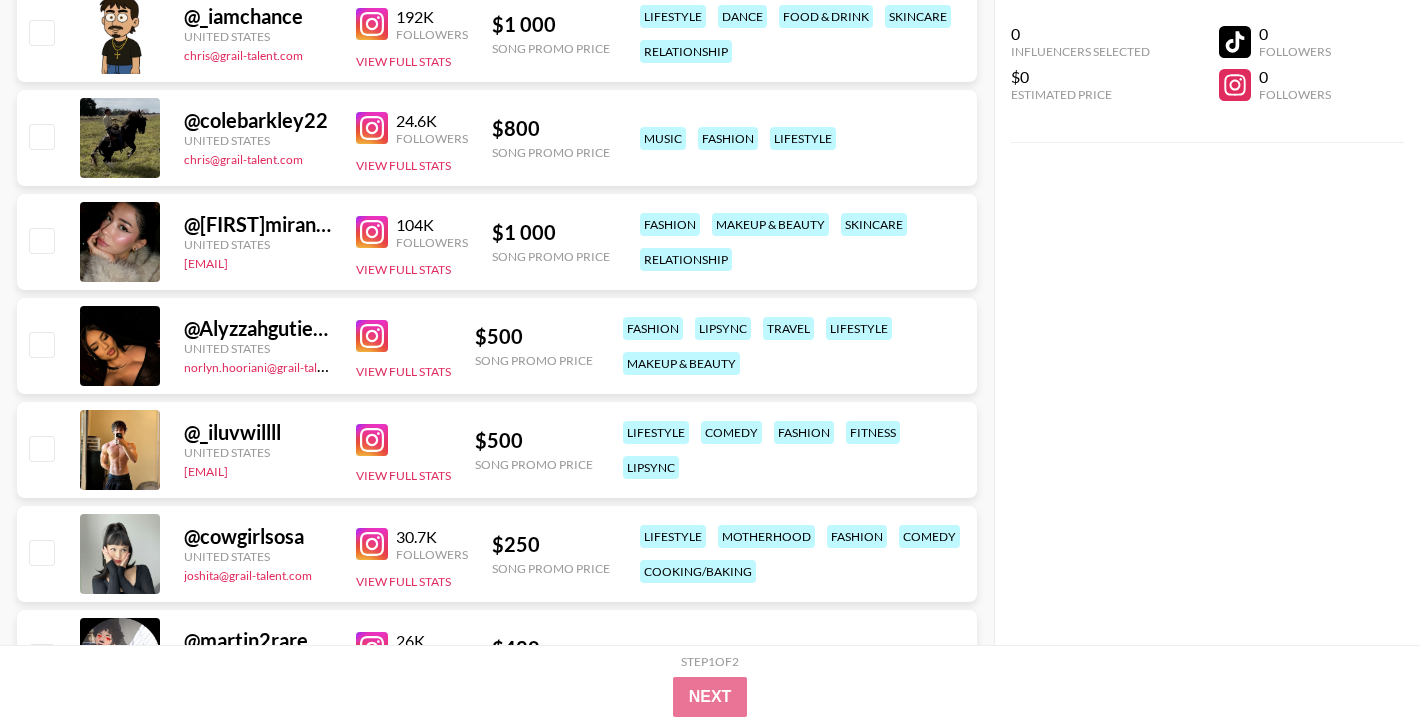 click at bounding box center [372, 336] 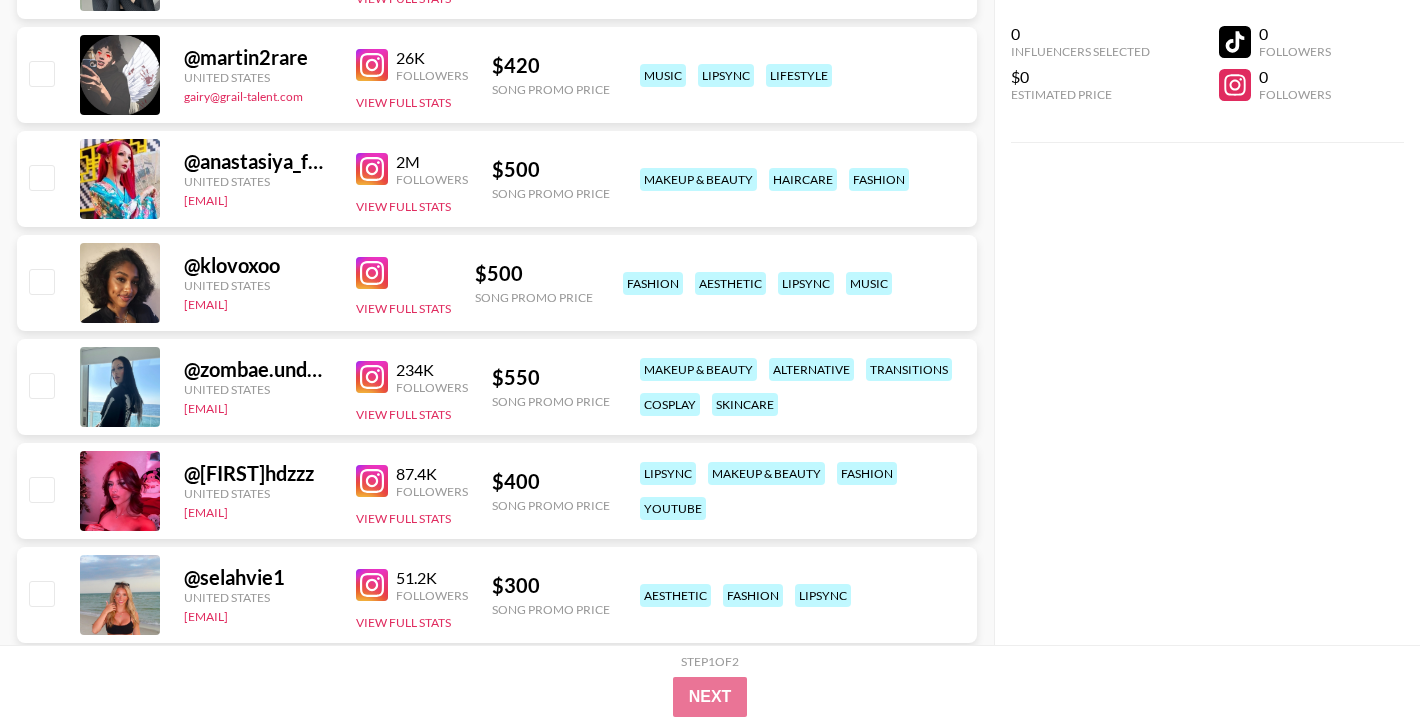 scroll, scrollTop: 12167, scrollLeft: 0, axis: vertical 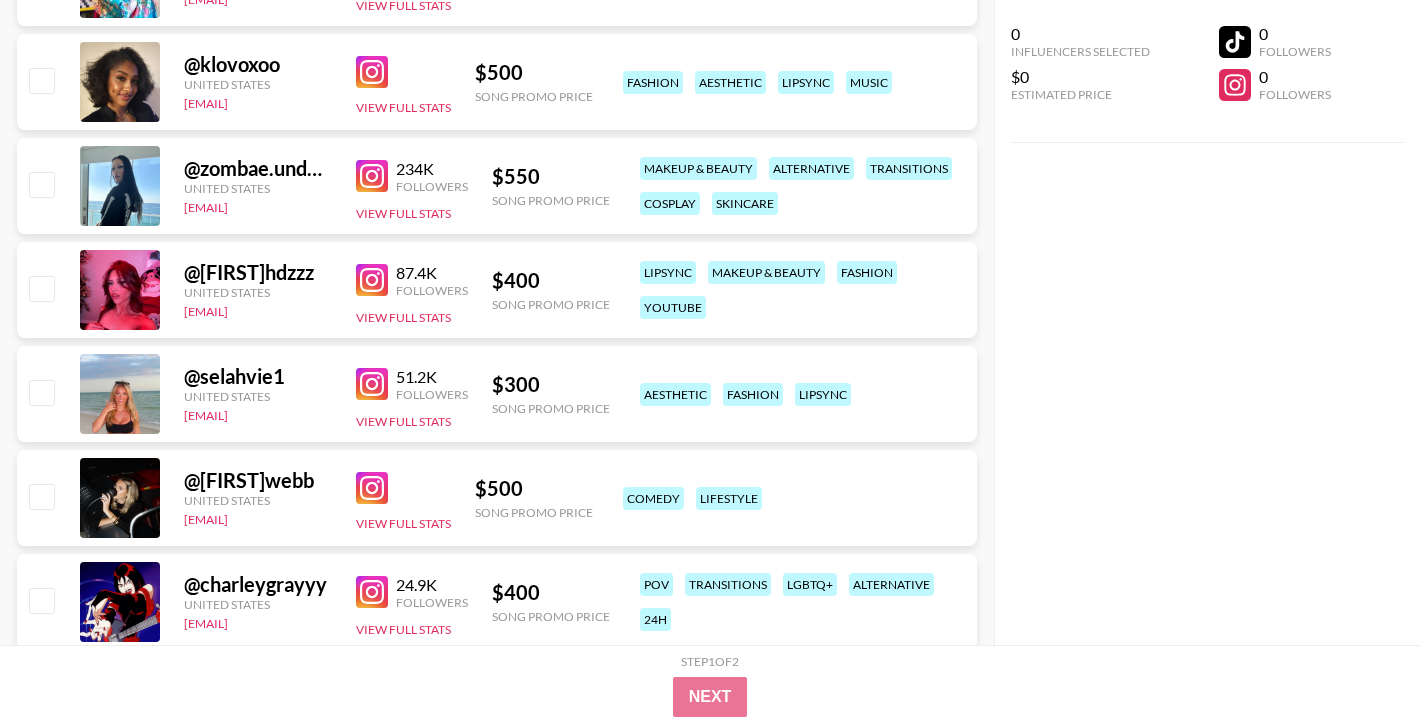 click at bounding box center (372, 280) 